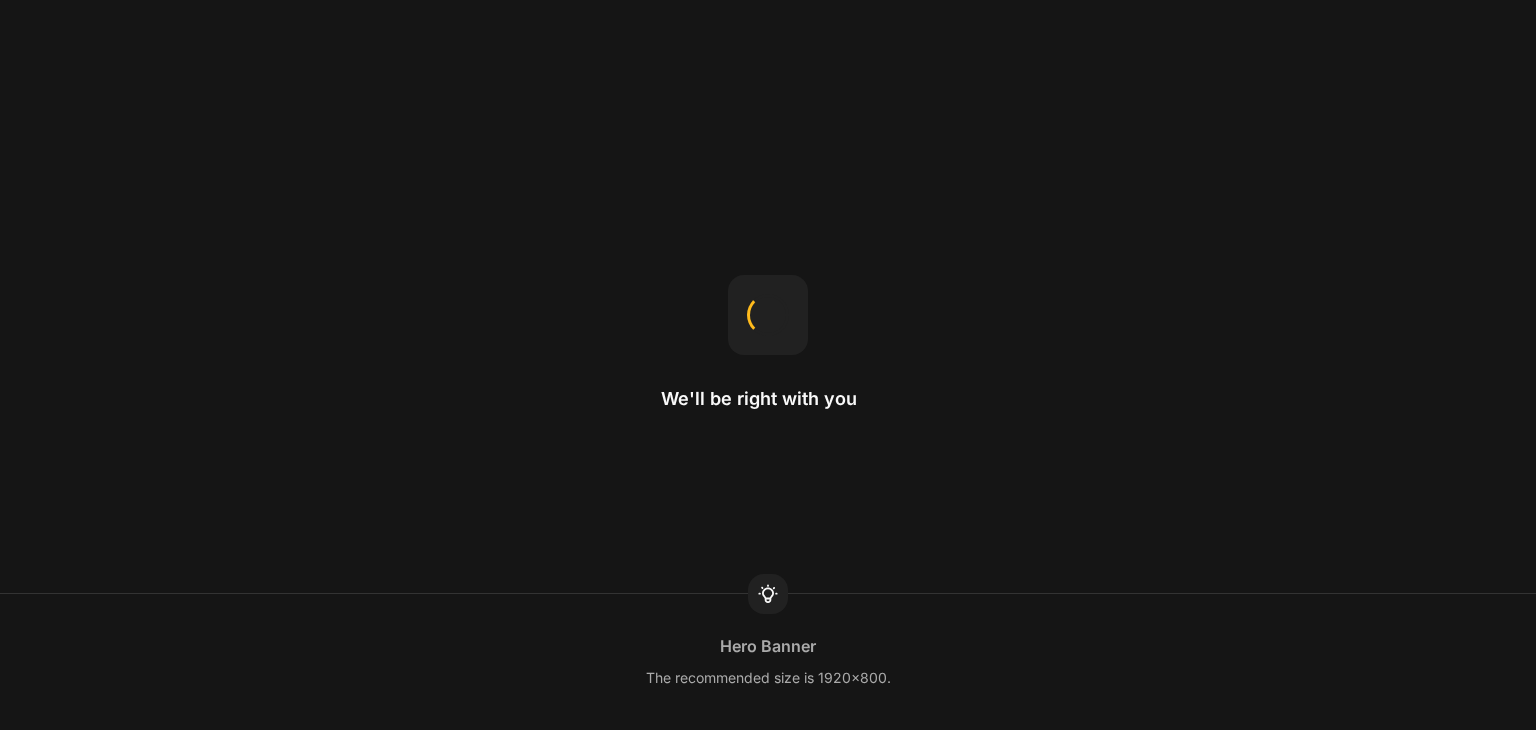 scroll, scrollTop: 0, scrollLeft: 0, axis: both 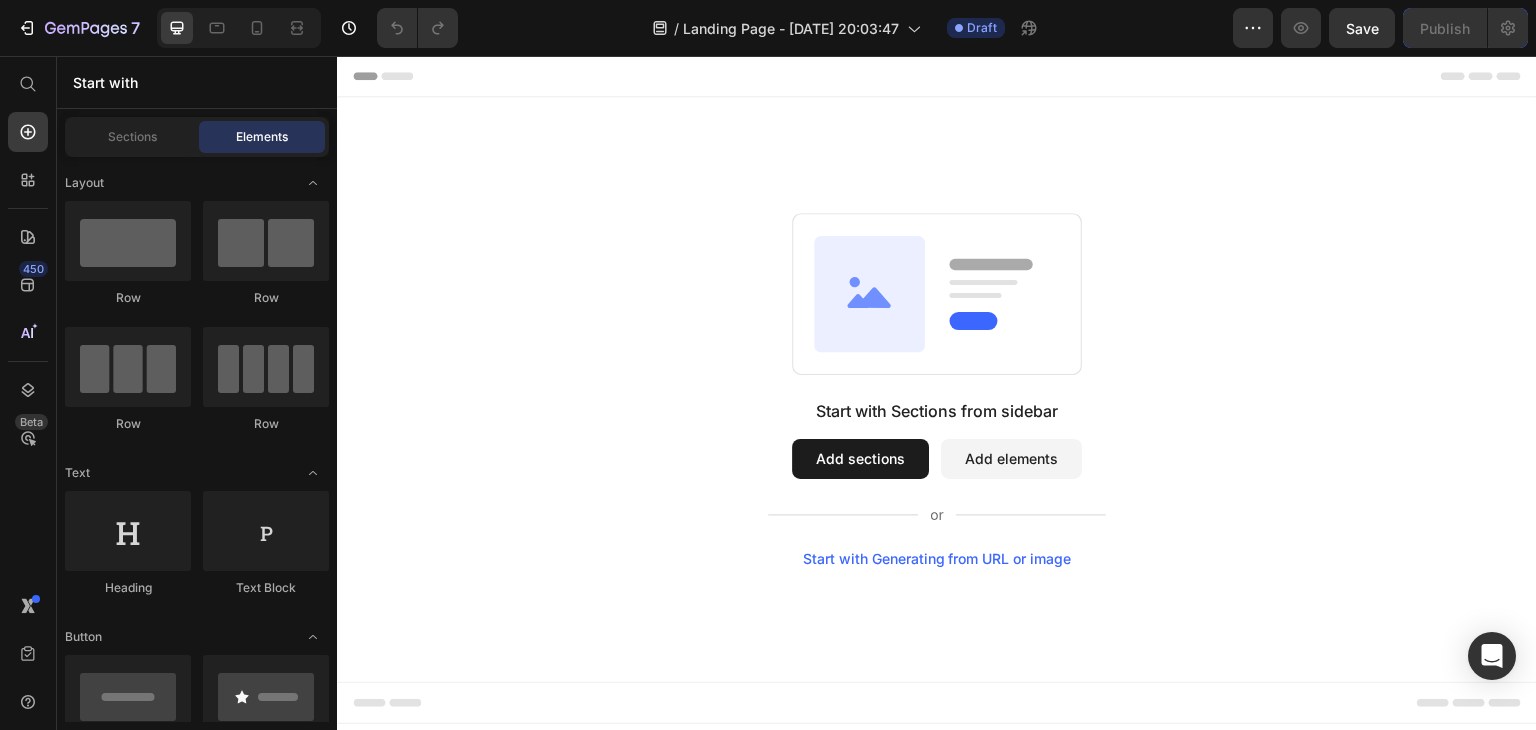 click on "Add sections" at bounding box center (860, 459) 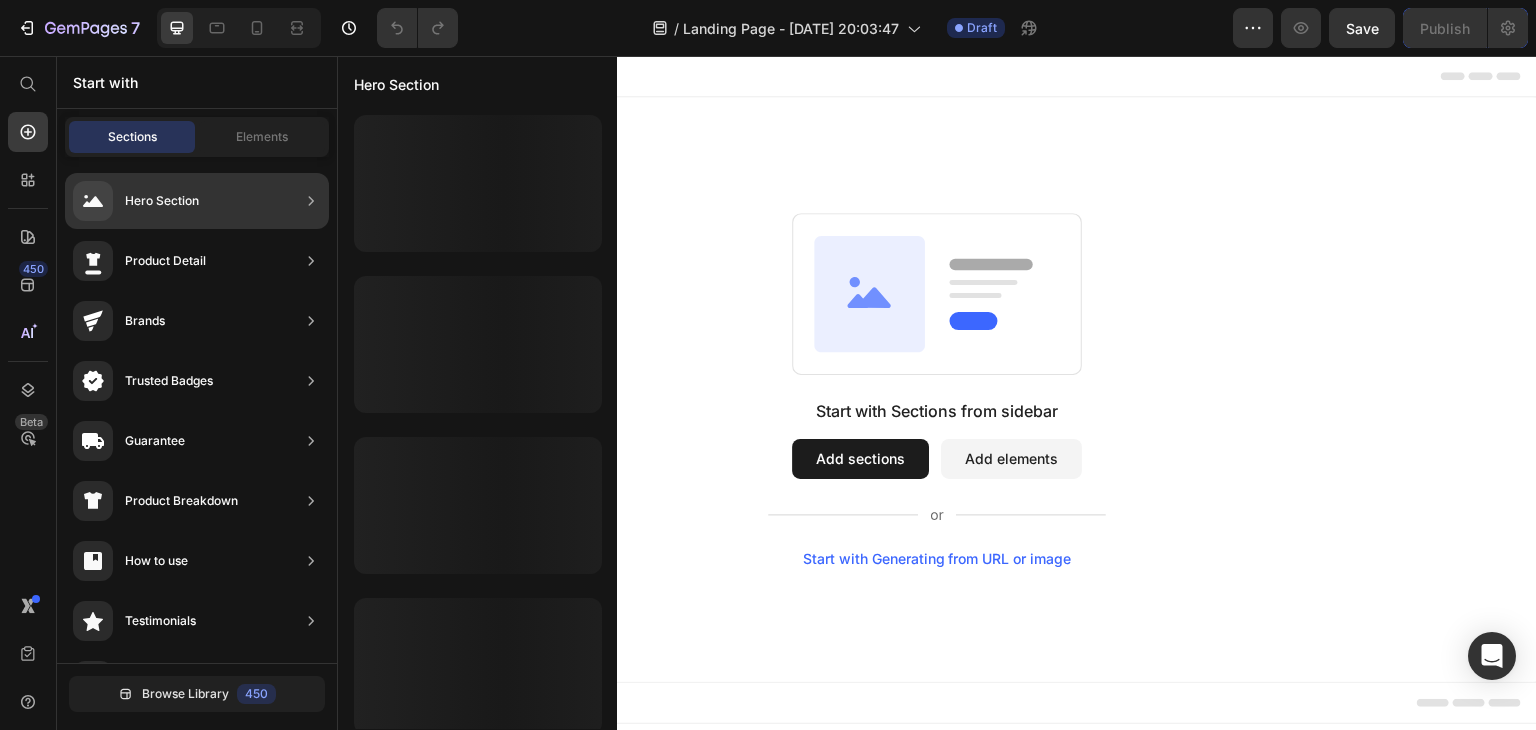 click on "Hero Section" at bounding box center (136, 201) 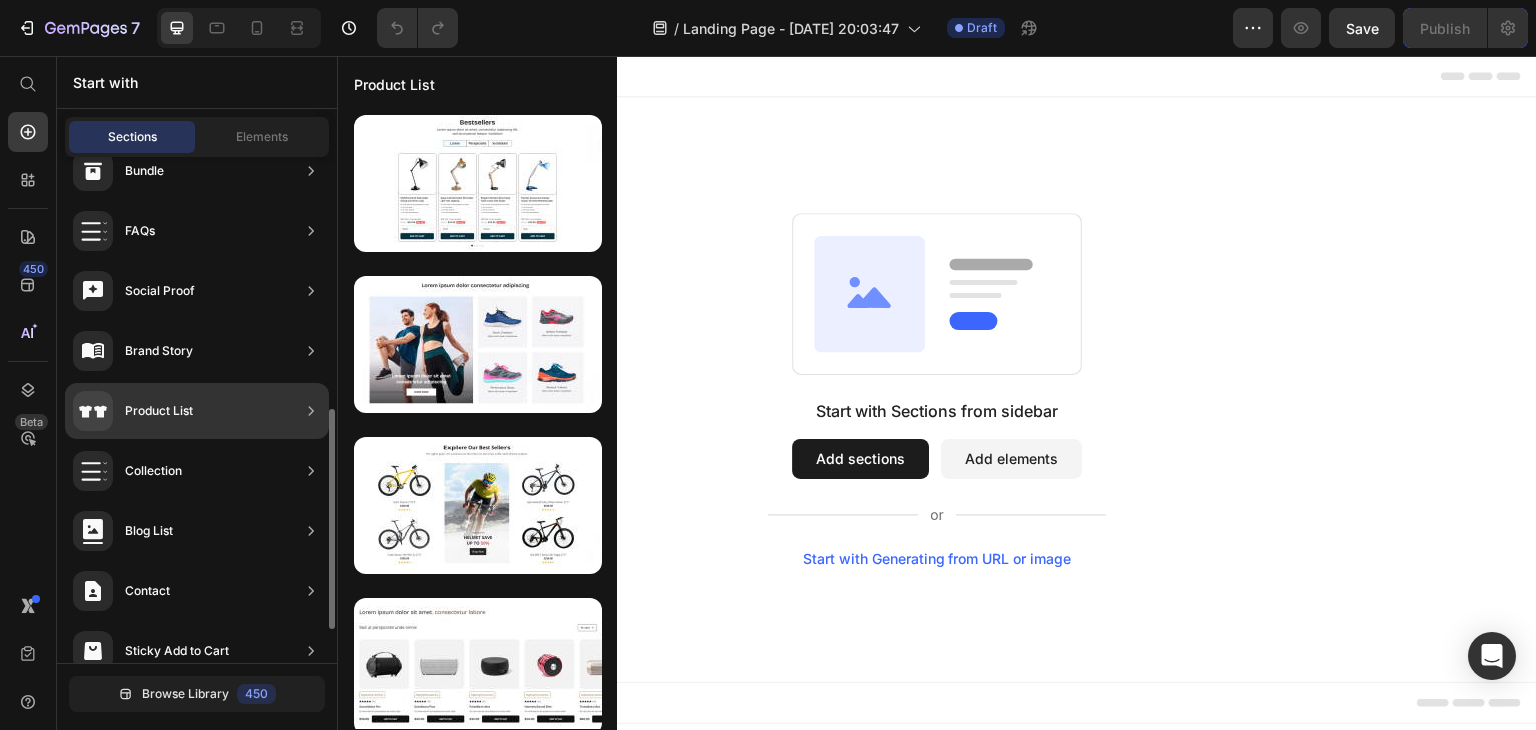 scroll, scrollTop: 572, scrollLeft: 0, axis: vertical 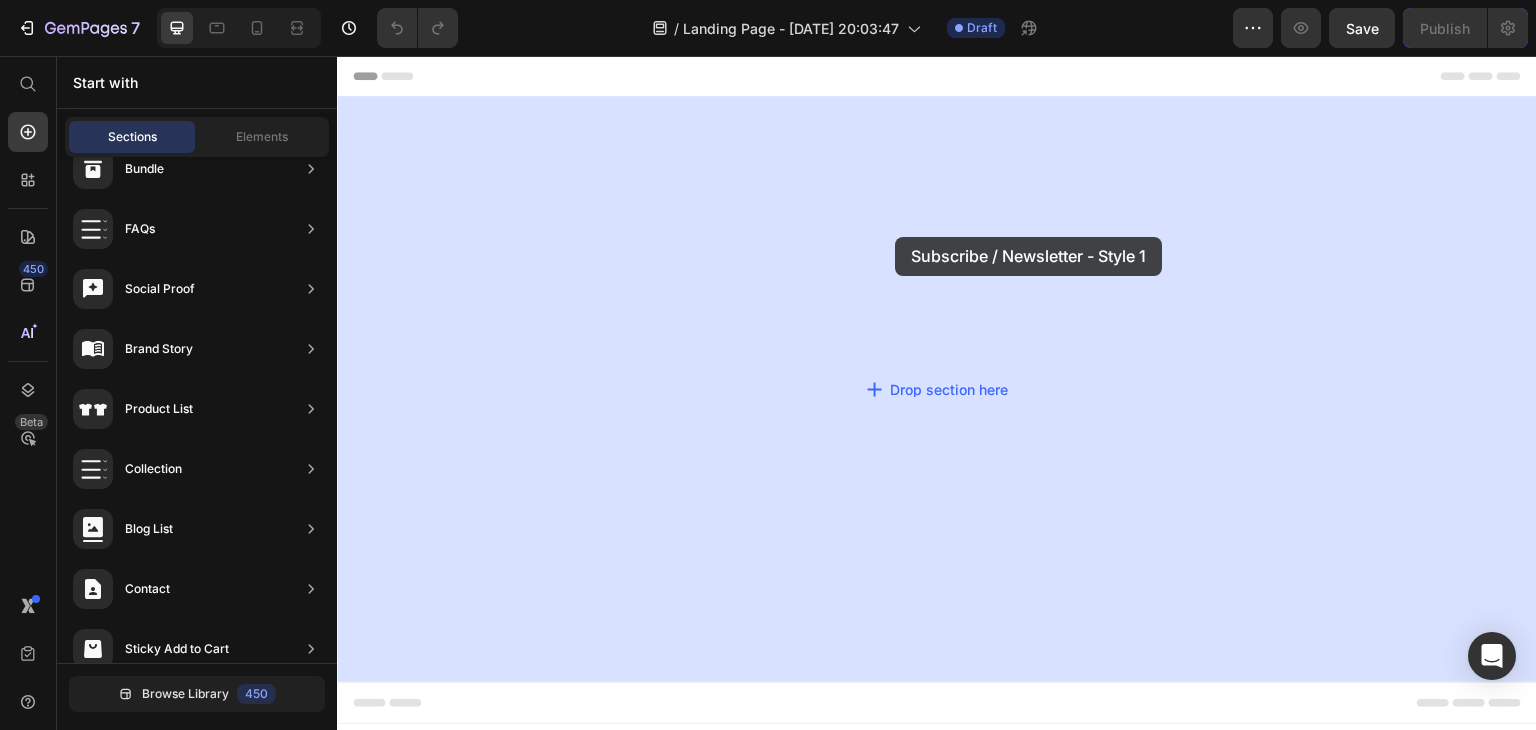 drag, startPoint x: 818, startPoint y: 286, endPoint x: 895, endPoint y: 237, distance: 91.26884 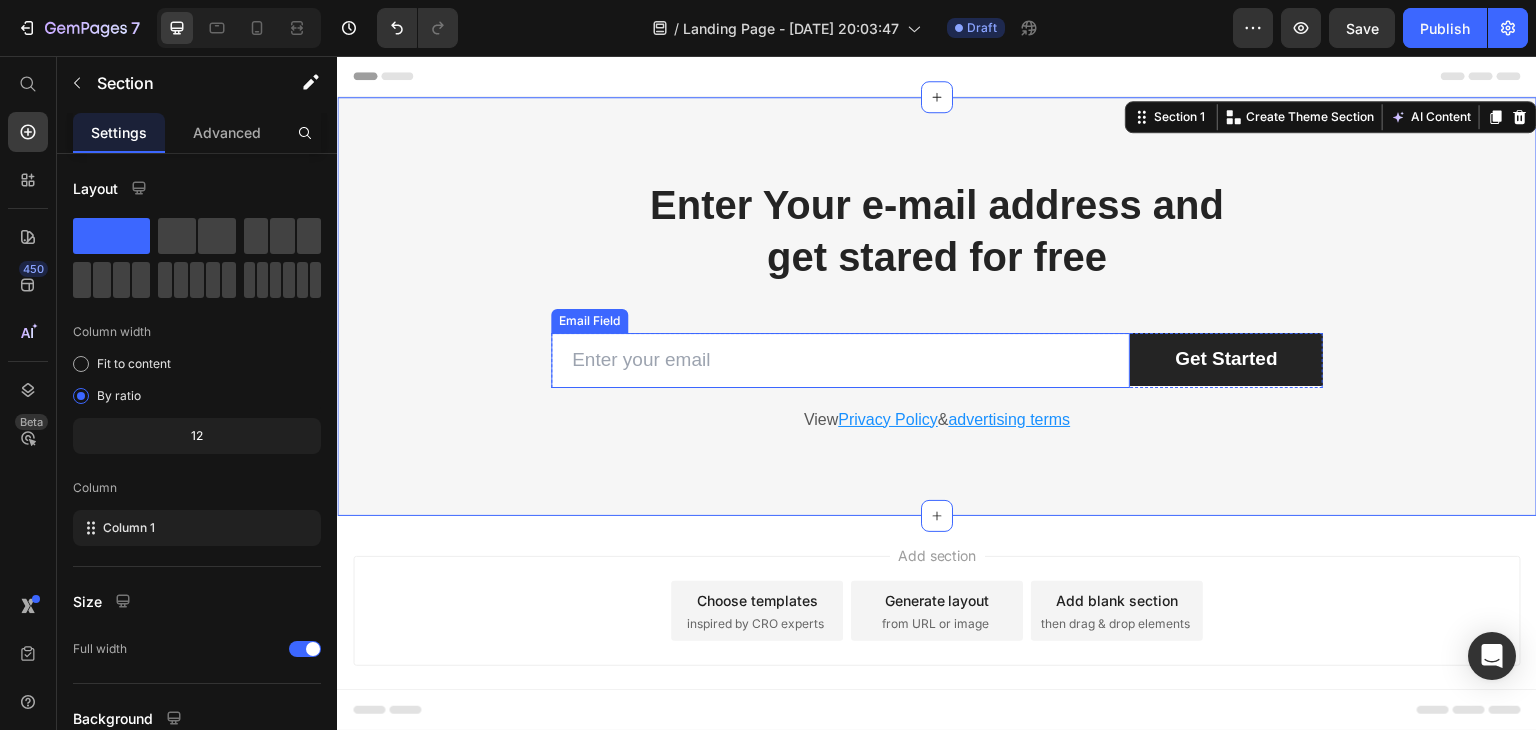 click at bounding box center (840, 360) 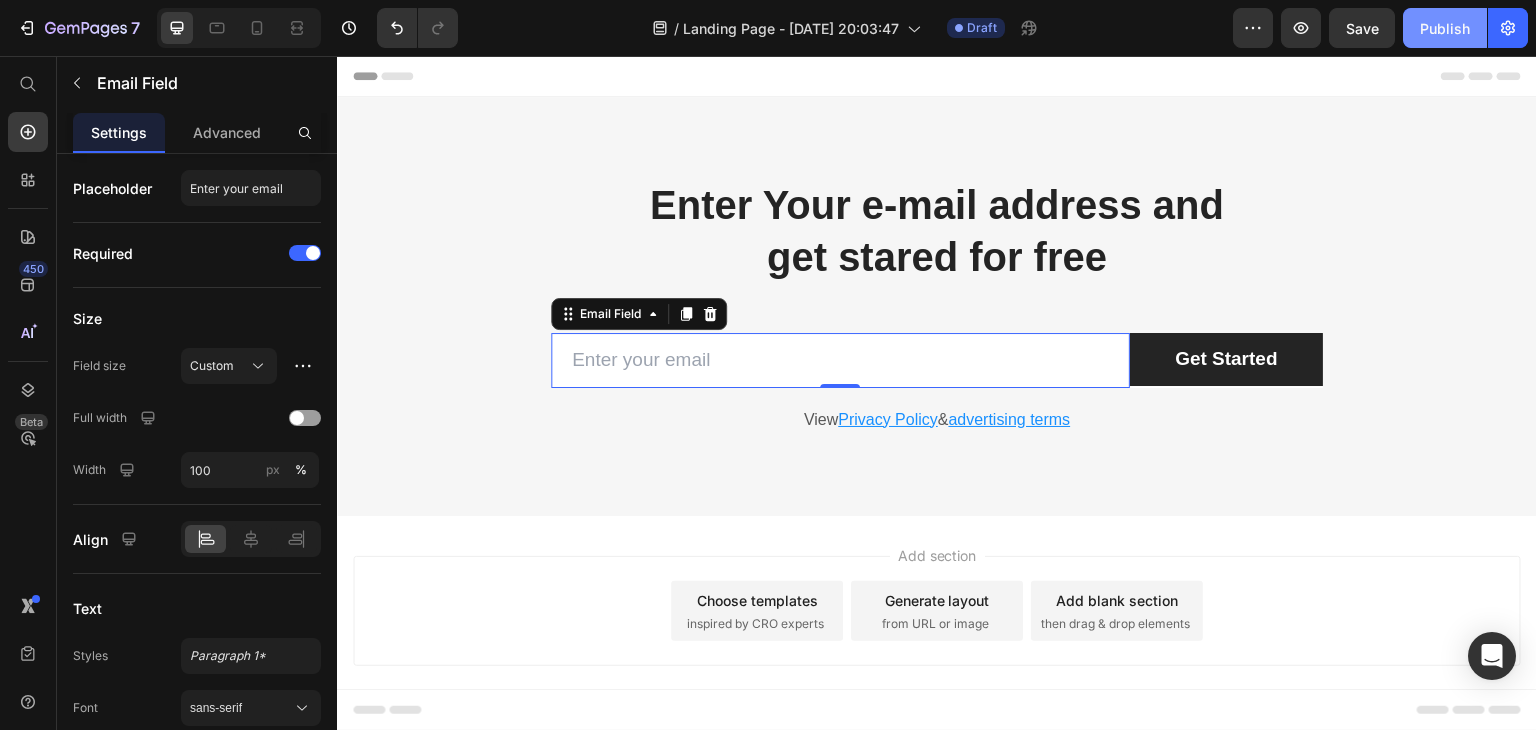 click on "Publish" 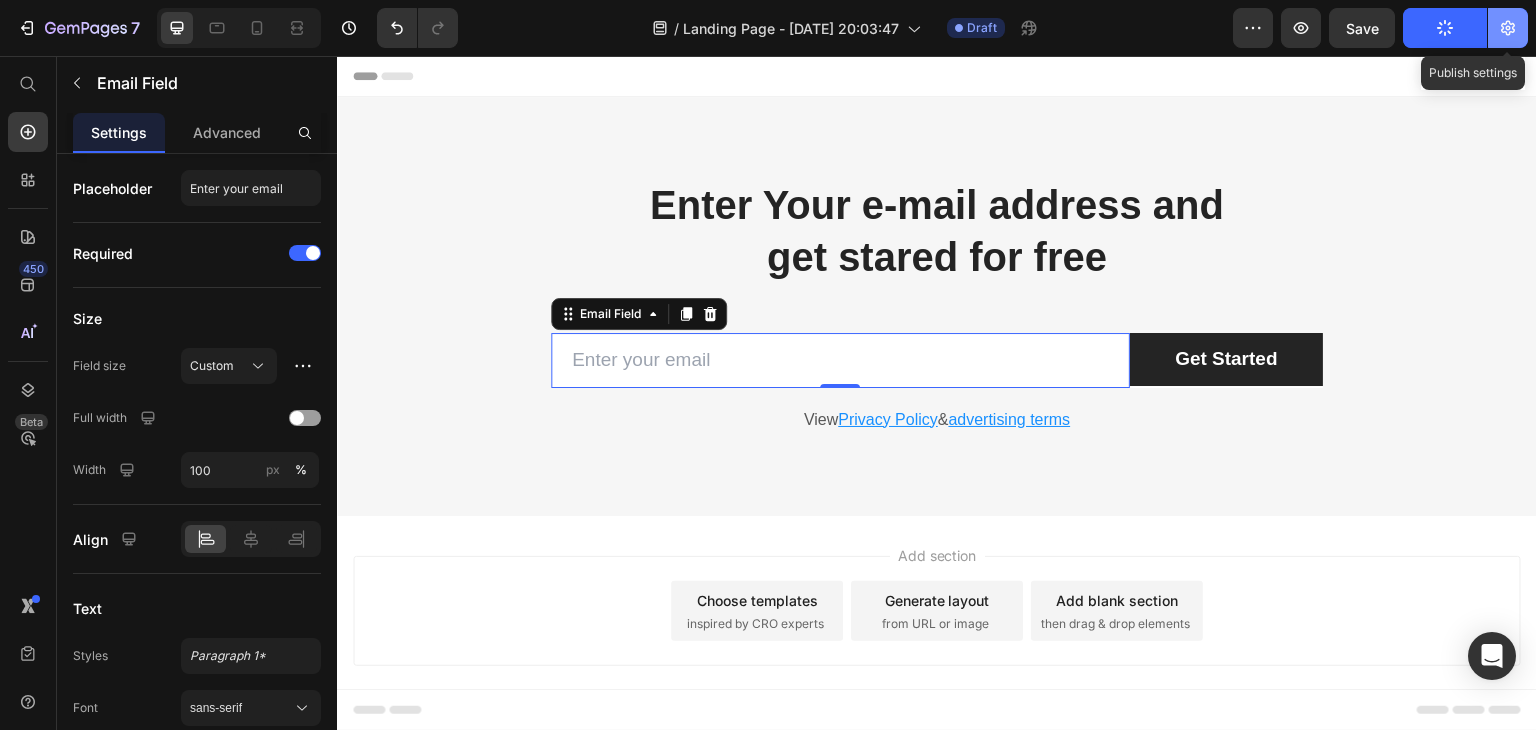 click 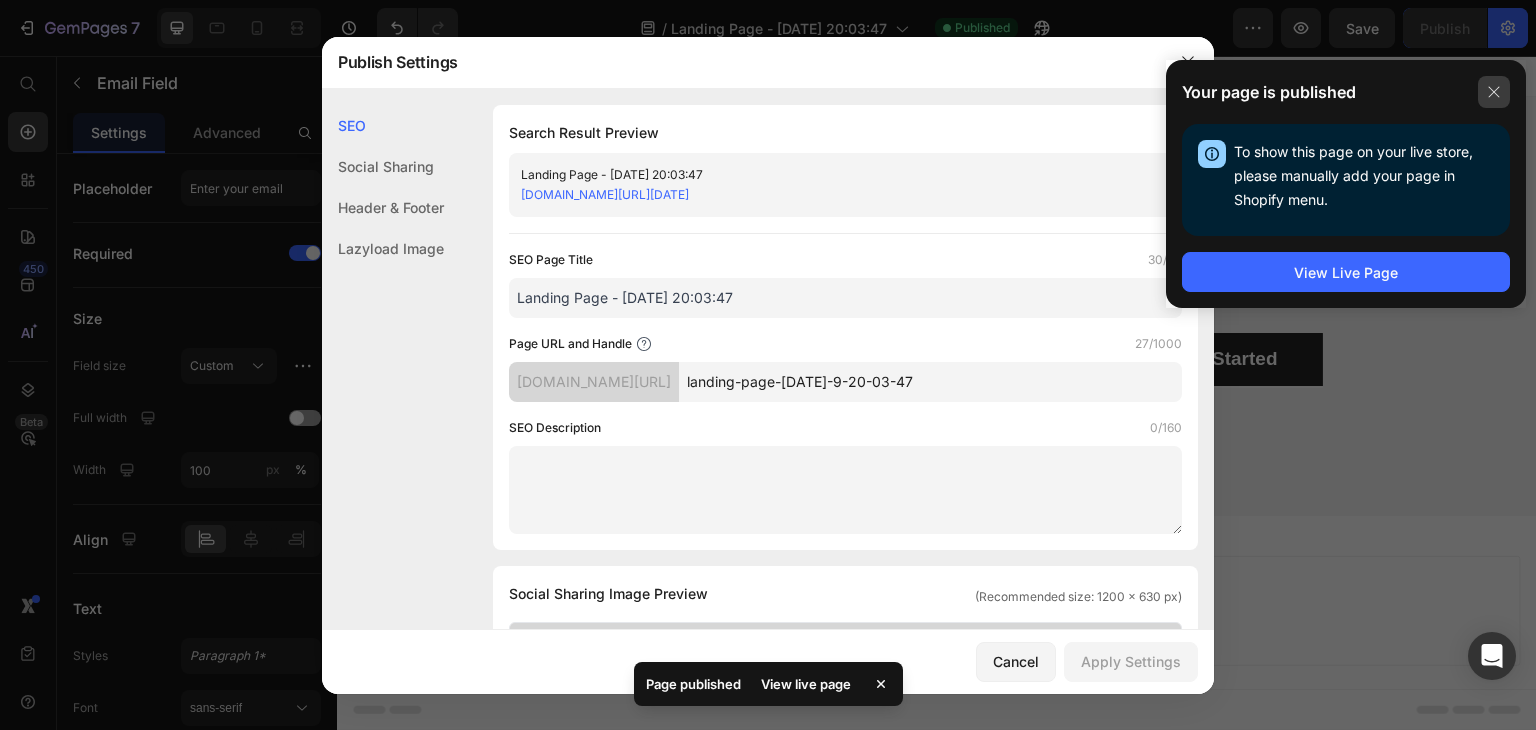 click 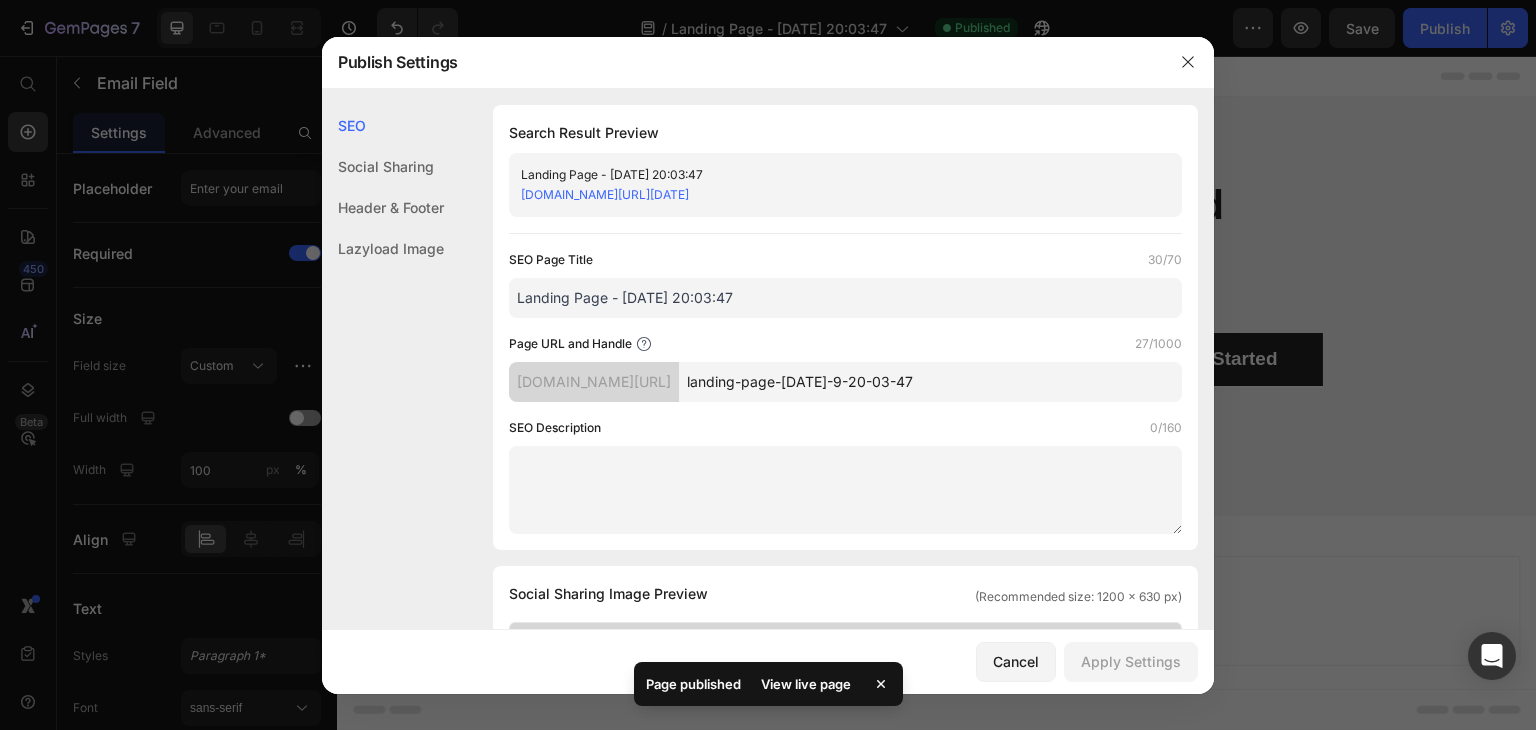click on "Landing Page - [DATE] 20:03:47" at bounding box center [845, 298] 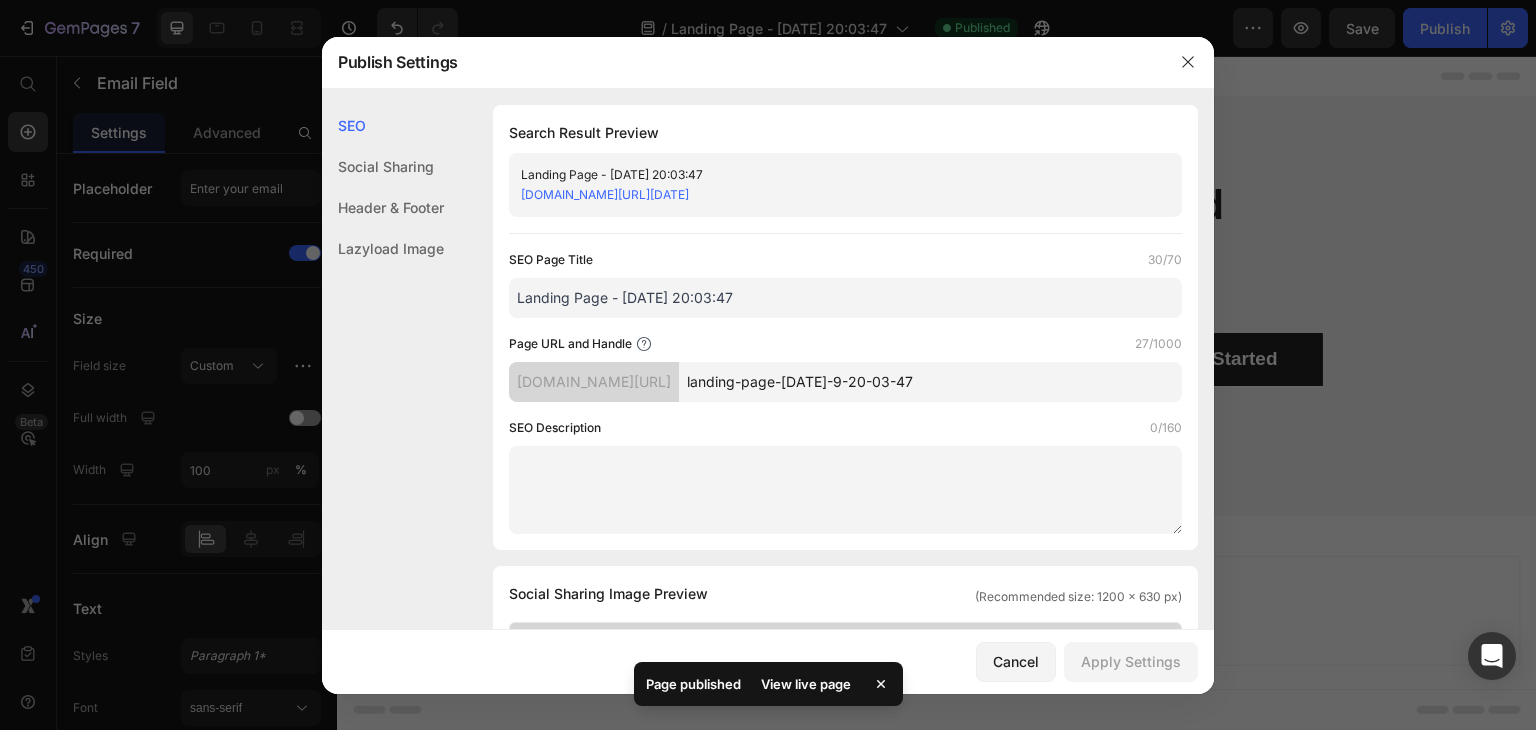 click on "landing-page-[DATE]-9-20-03-47" at bounding box center (930, 382) 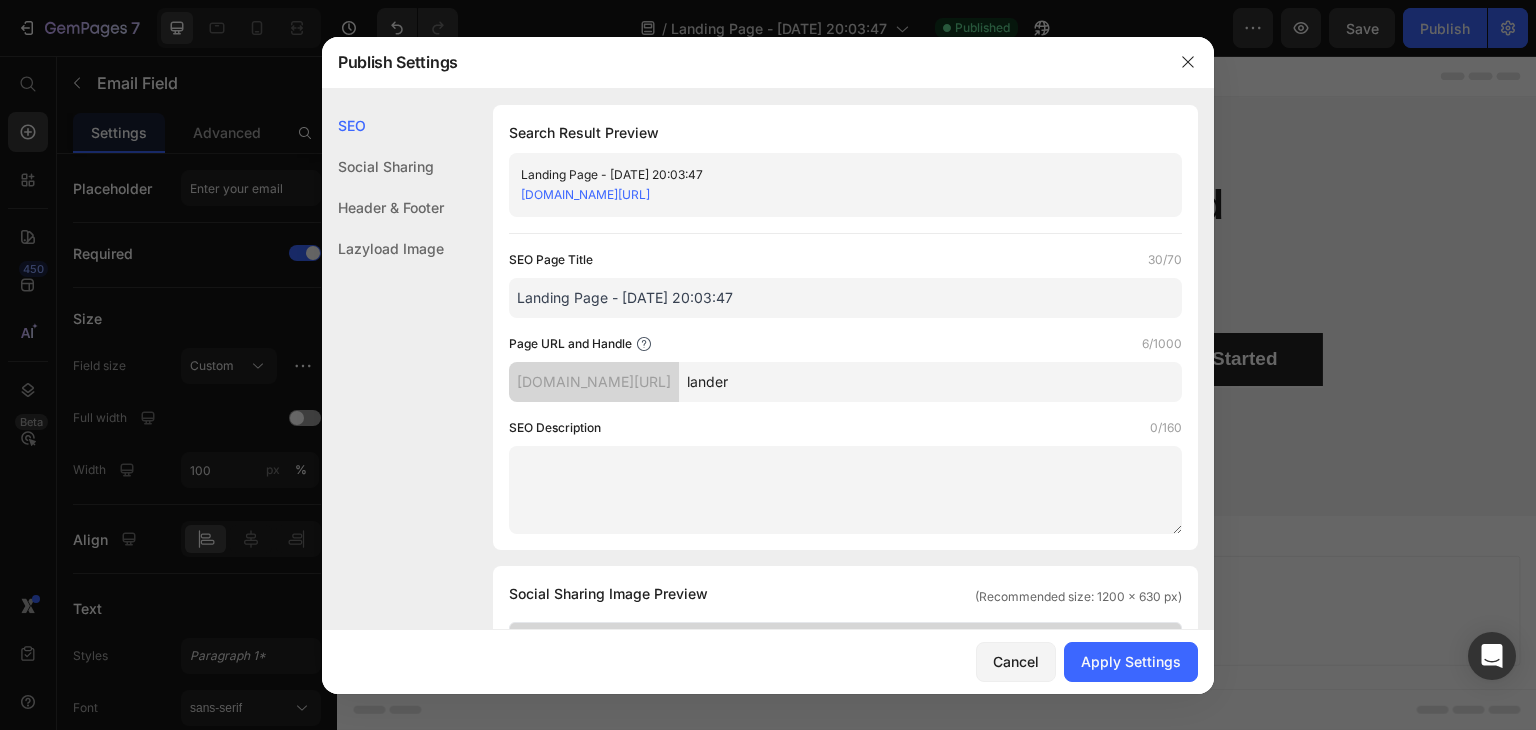 type on "lander" 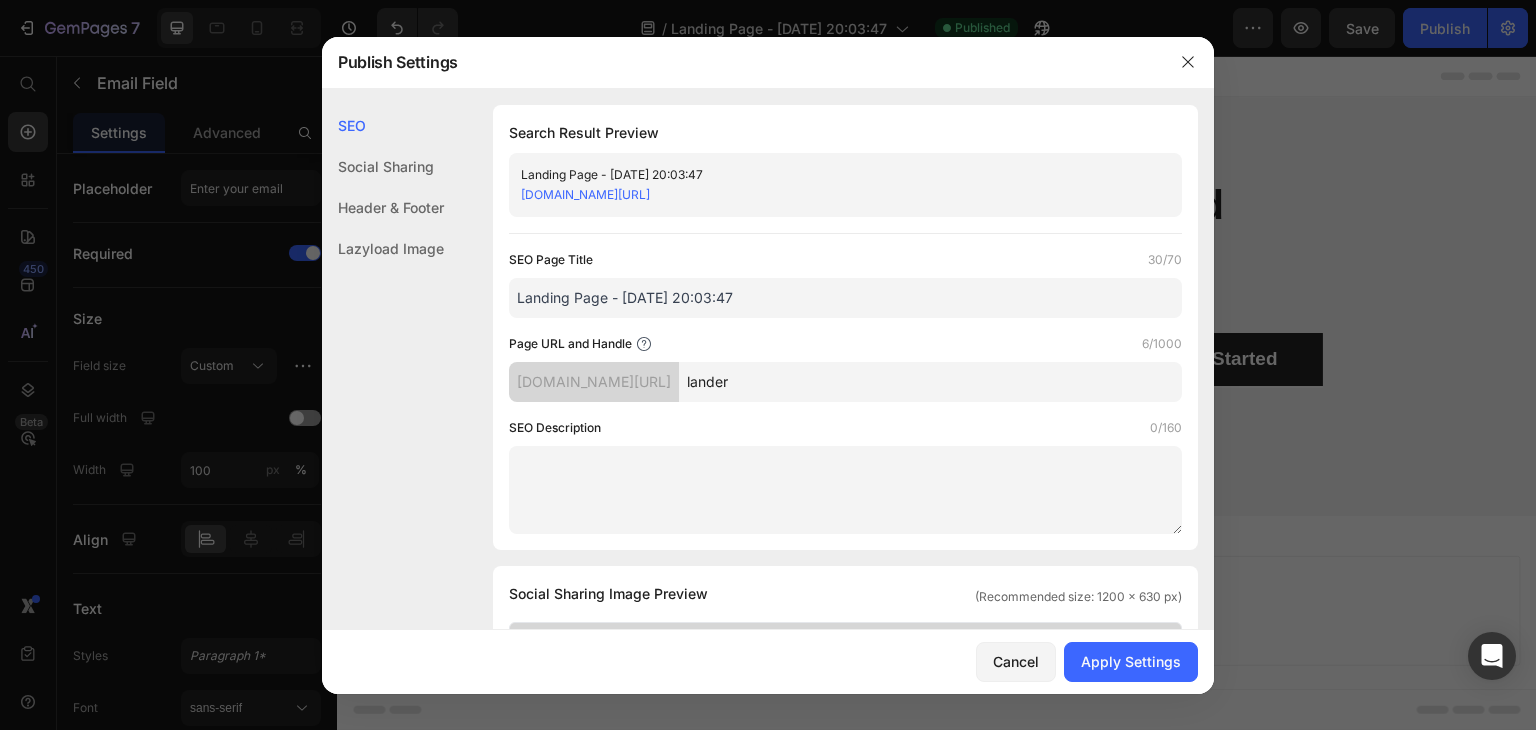 click on "Landing Page - [DATE] 20:03:47" at bounding box center [845, 298] 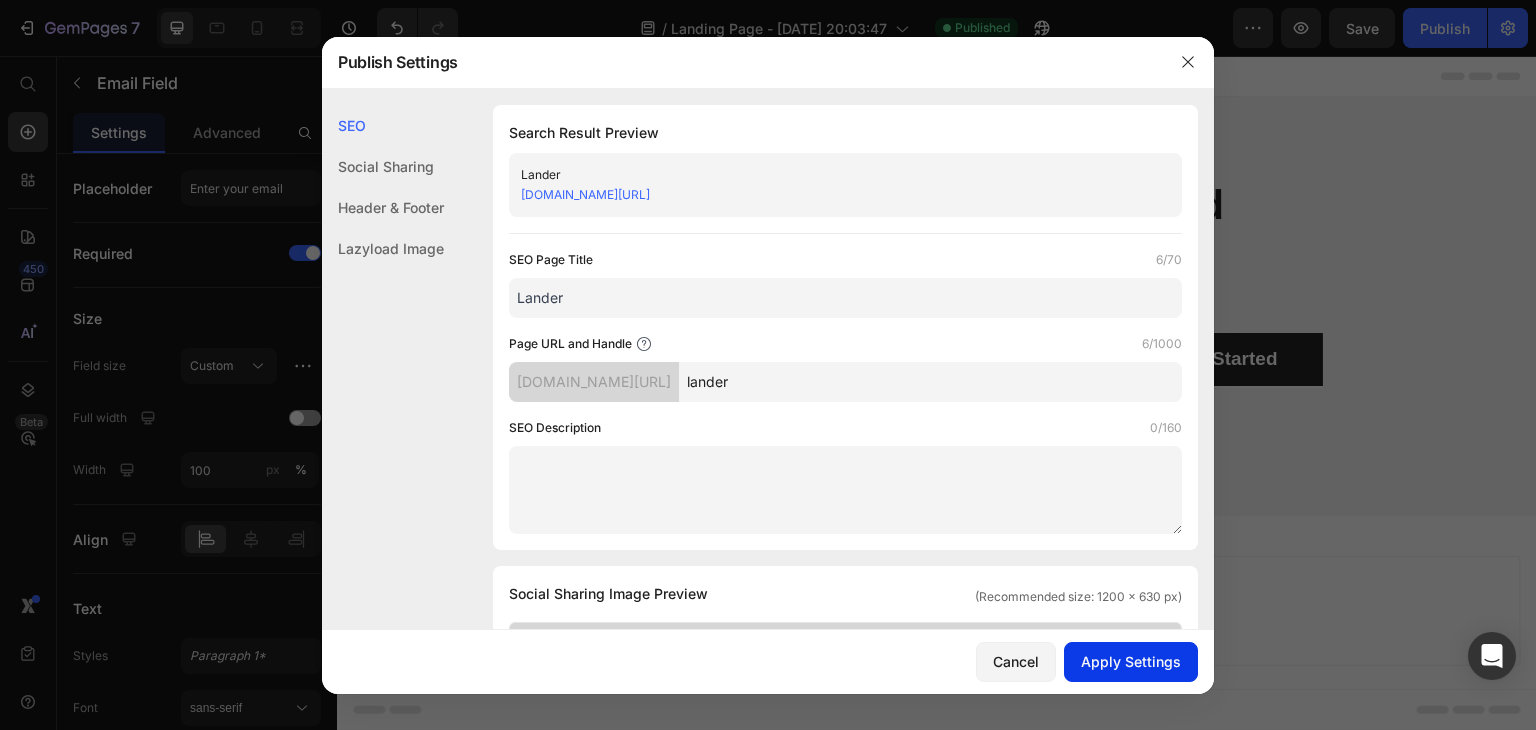 click on "Apply Settings" at bounding box center [1131, 661] 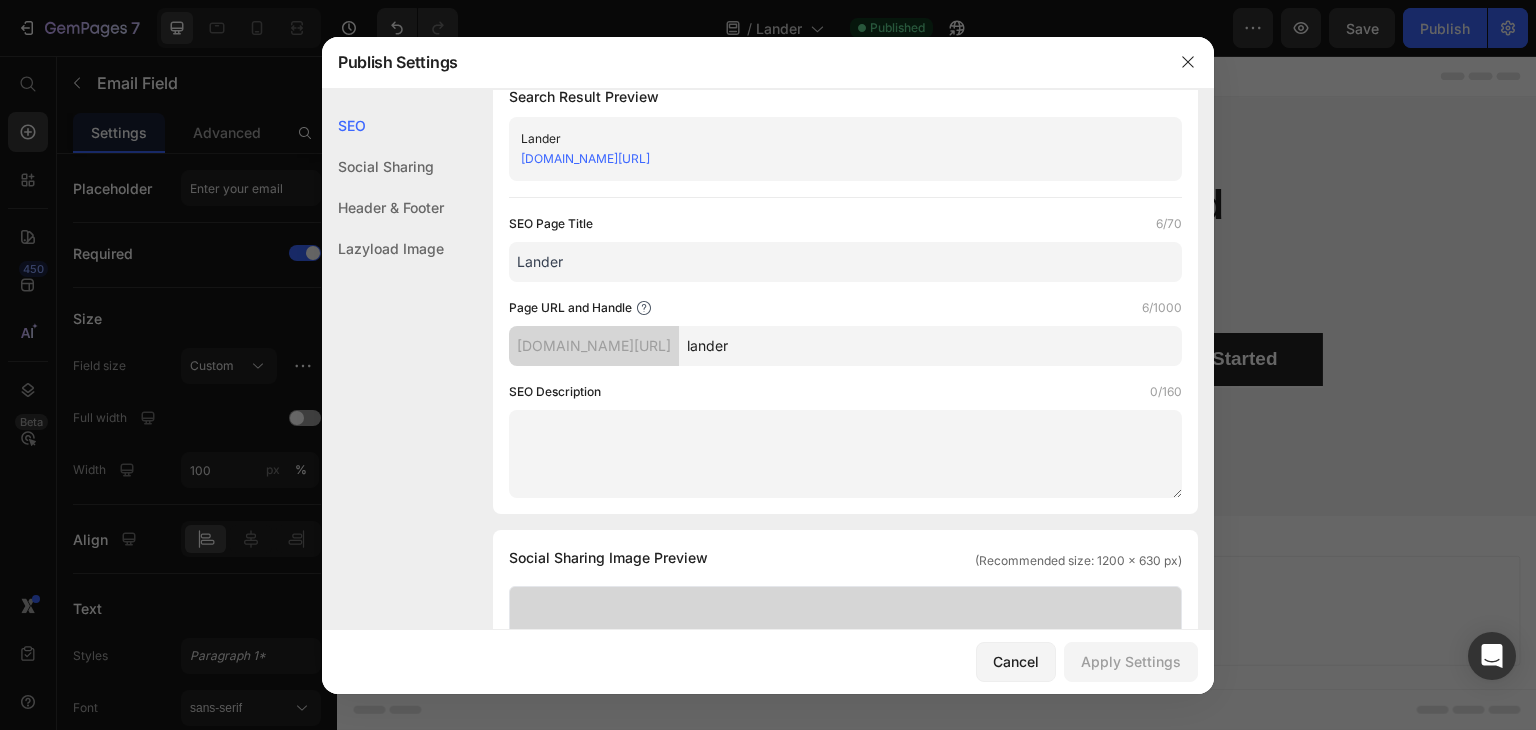 scroll, scrollTop: 0, scrollLeft: 0, axis: both 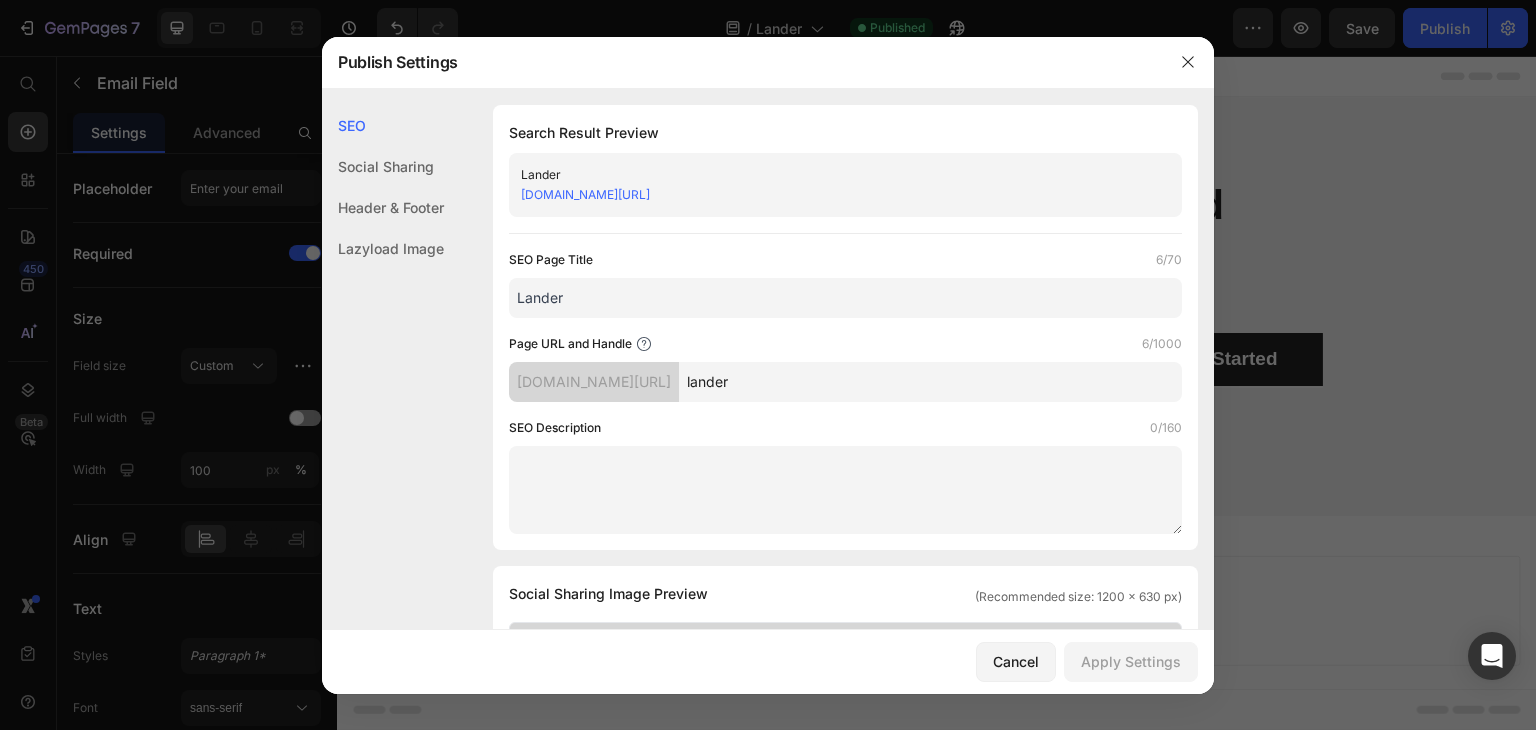 click on "Lander" at bounding box center [845, 298] 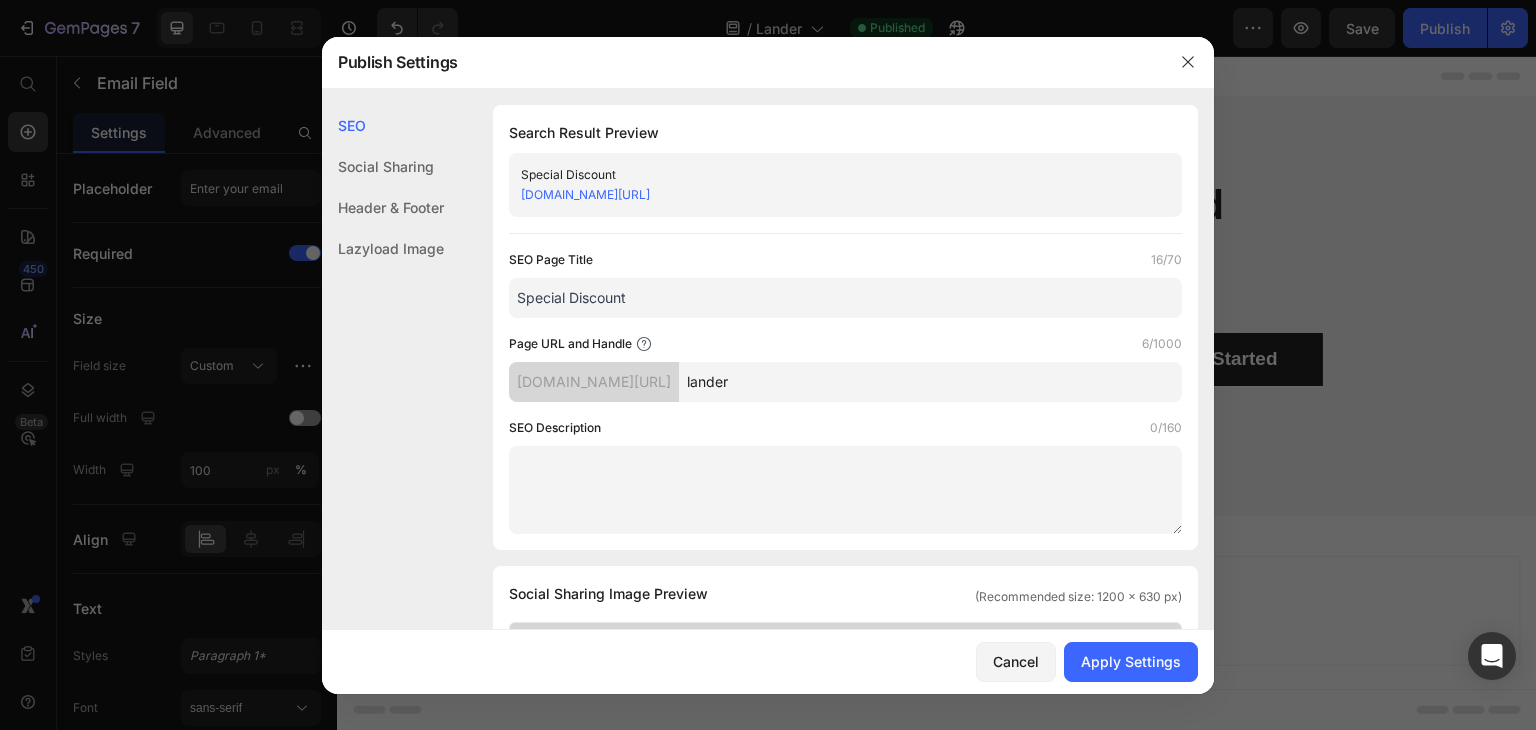type on "Special Discount" 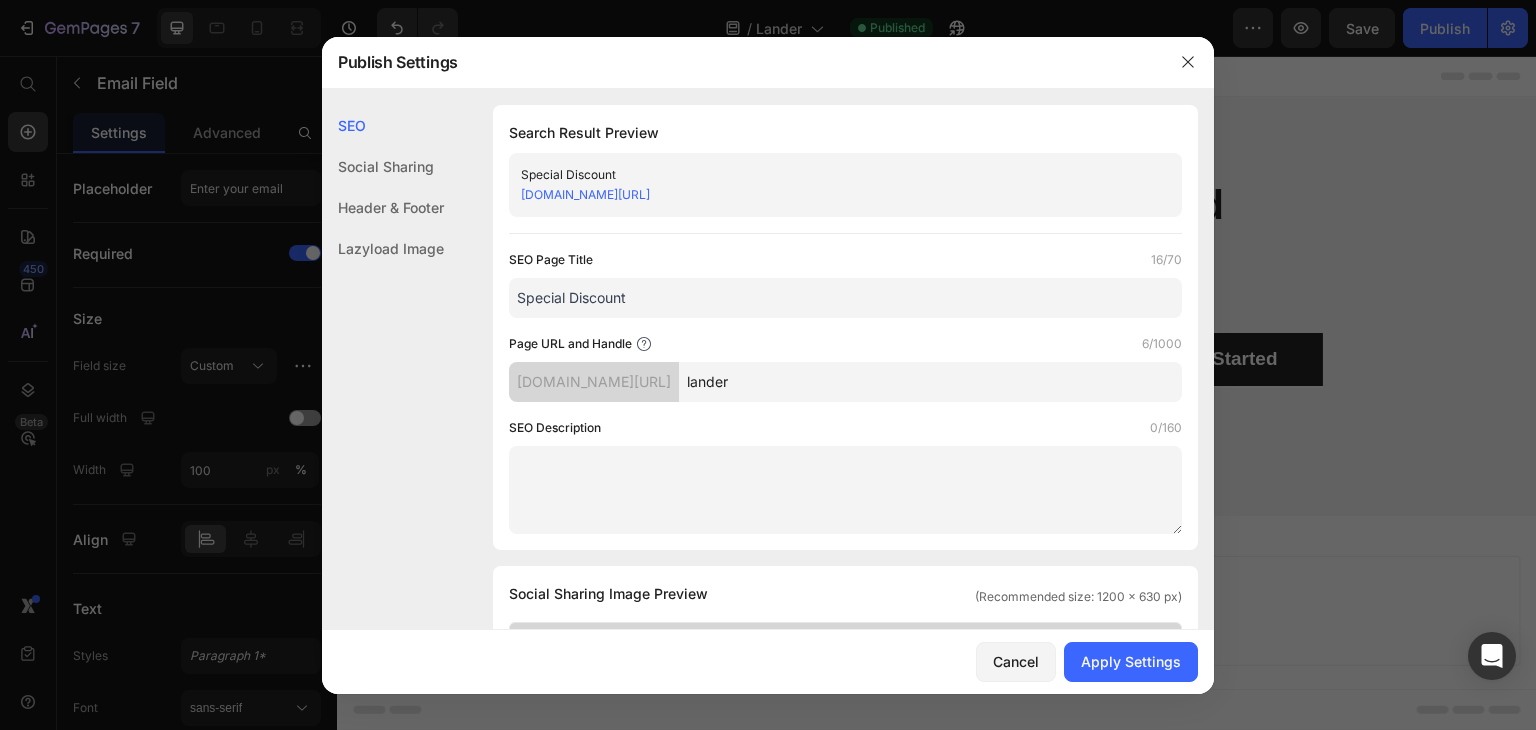click on "SEO Page Title  16/70  Special Discount  Page URL and Handle  6/1000  [DOMAIN_NAME][URL] lander  SEO Description  0/160" 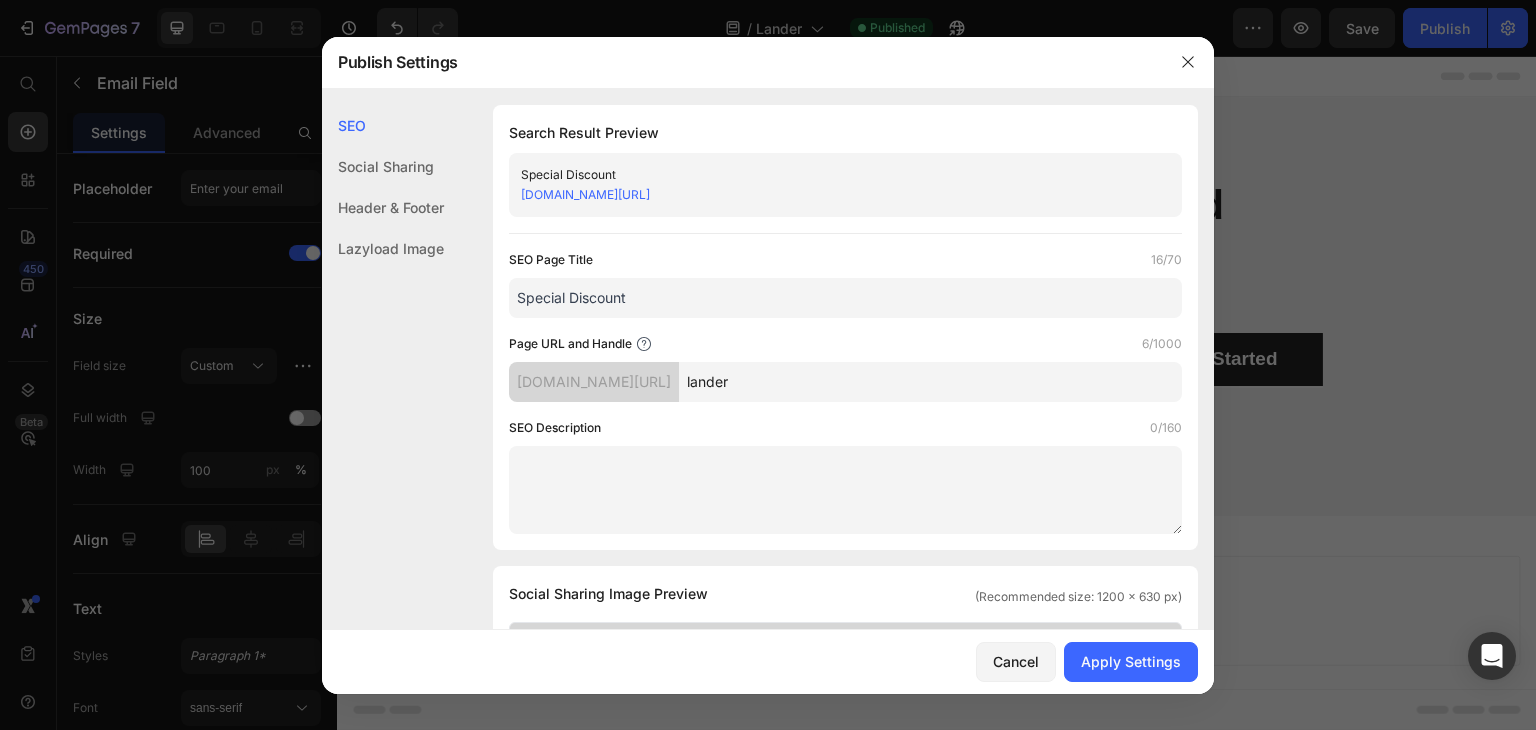 click on "lander" at bounding box center (930, 382) 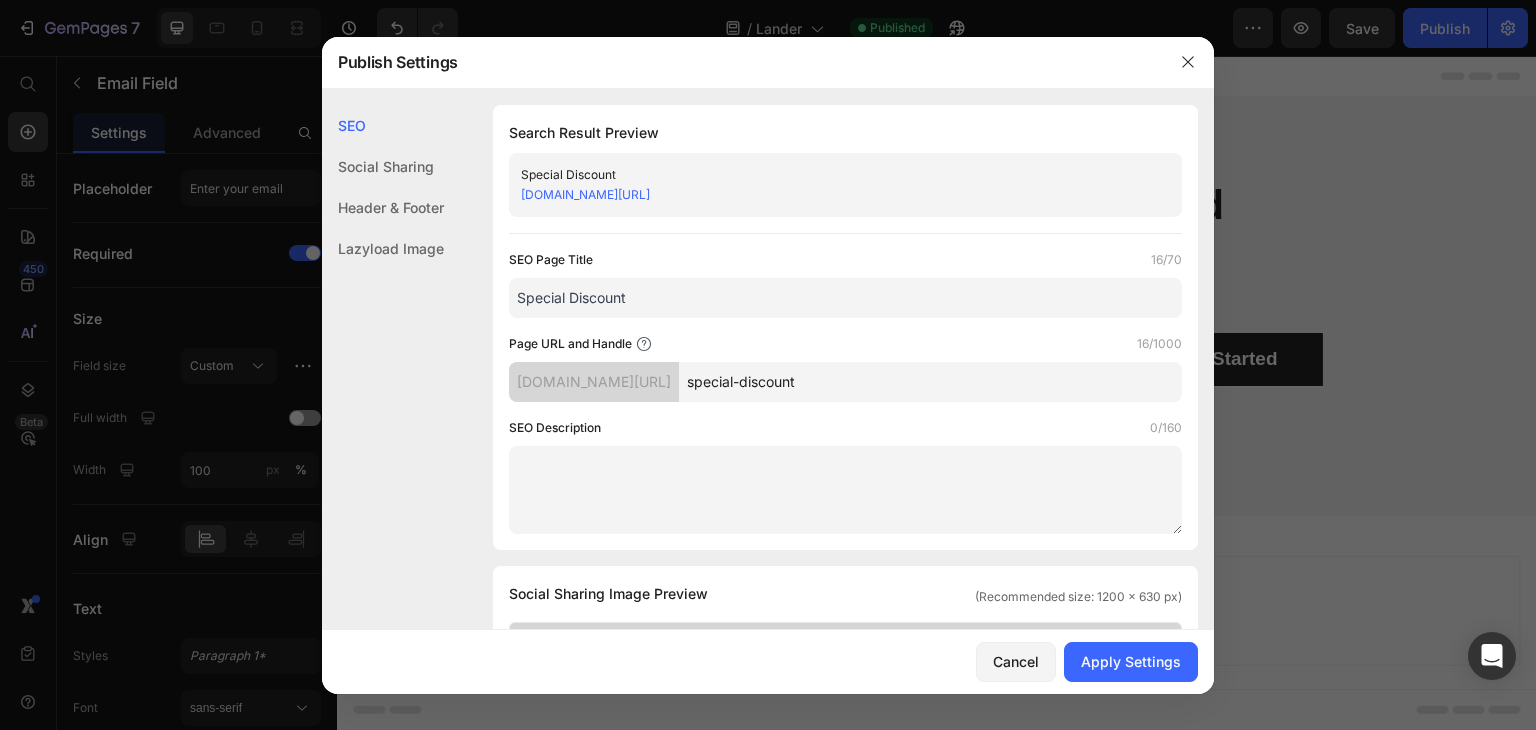 type on "special-discount" 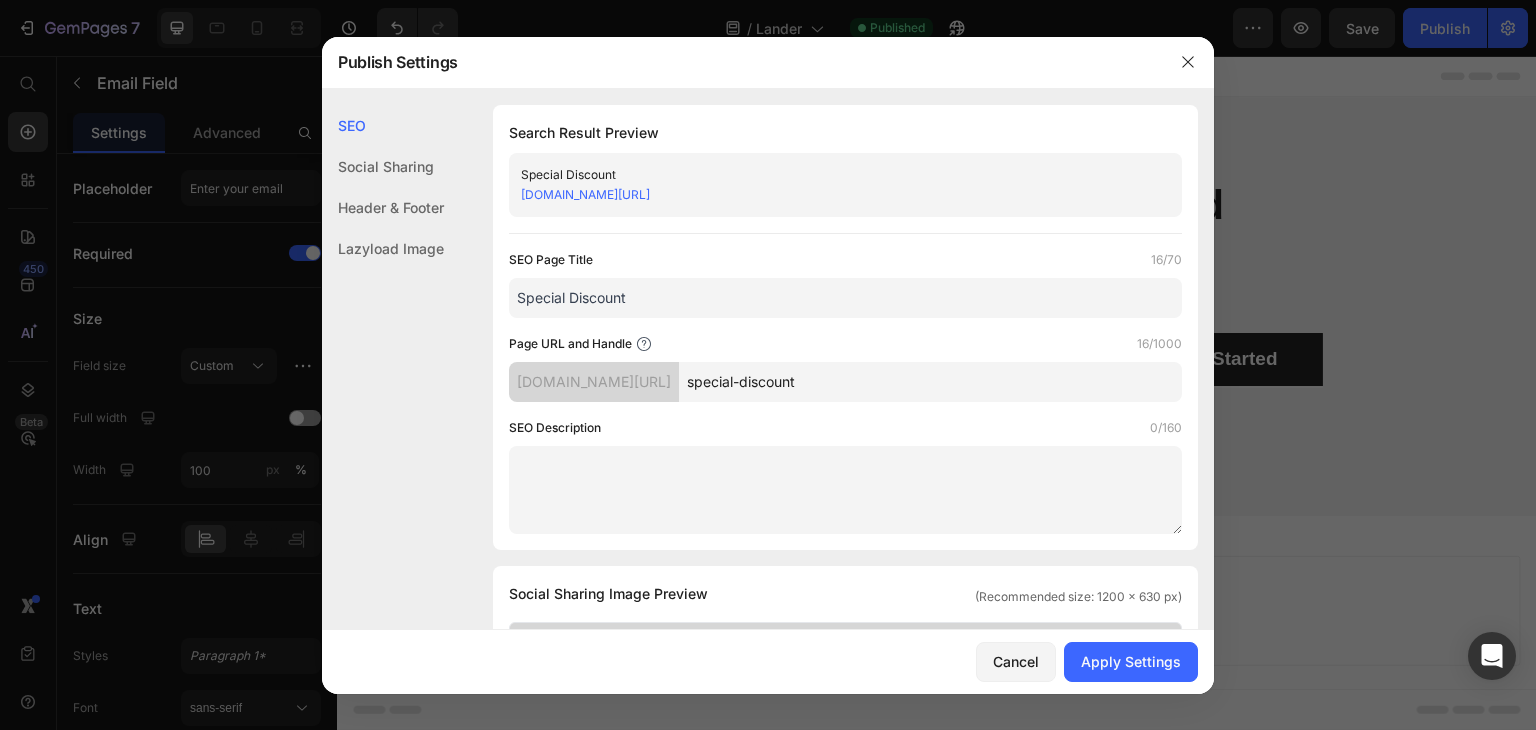 click on "Special Discount" at bounding box center (845, 298) 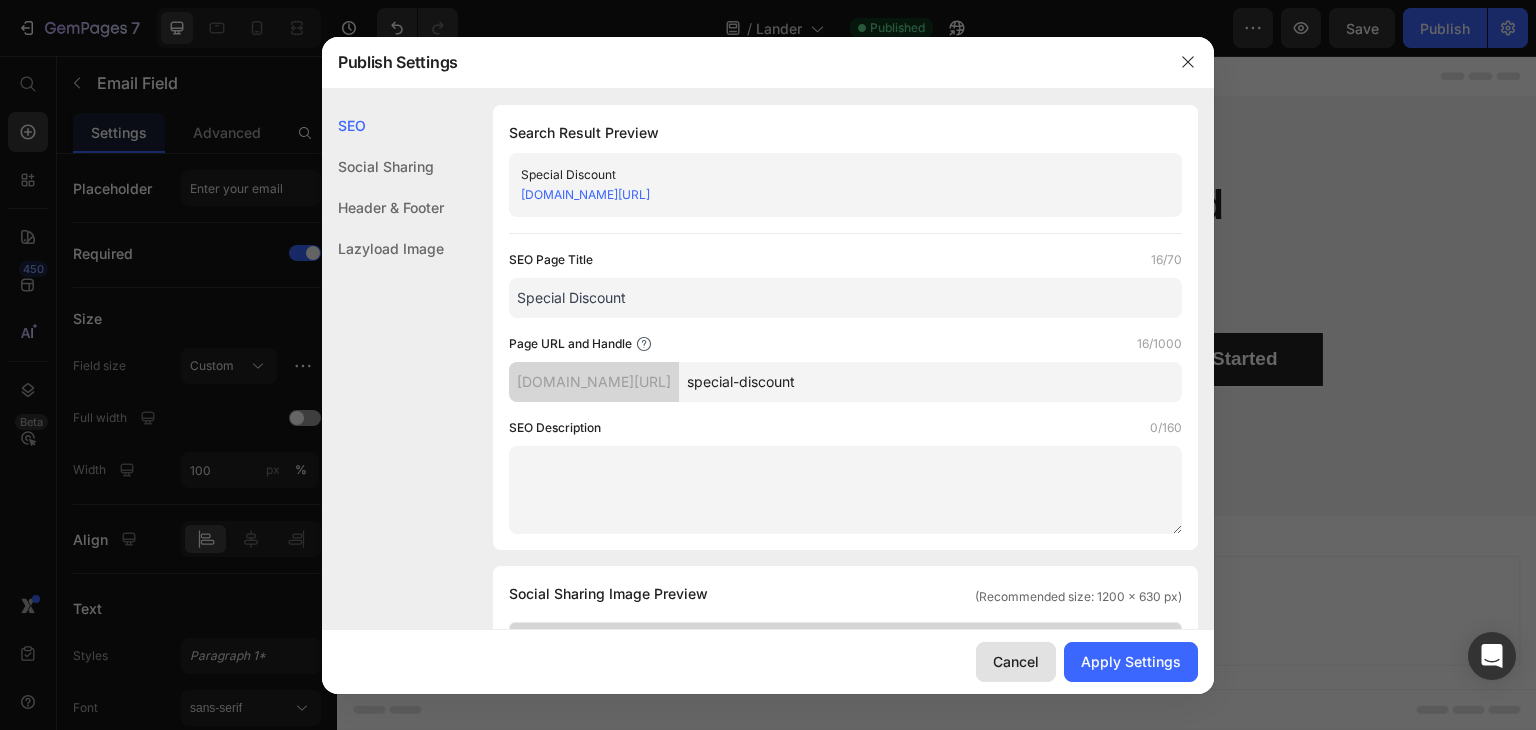click on "Cancel" at bounding box center (1016, 661) 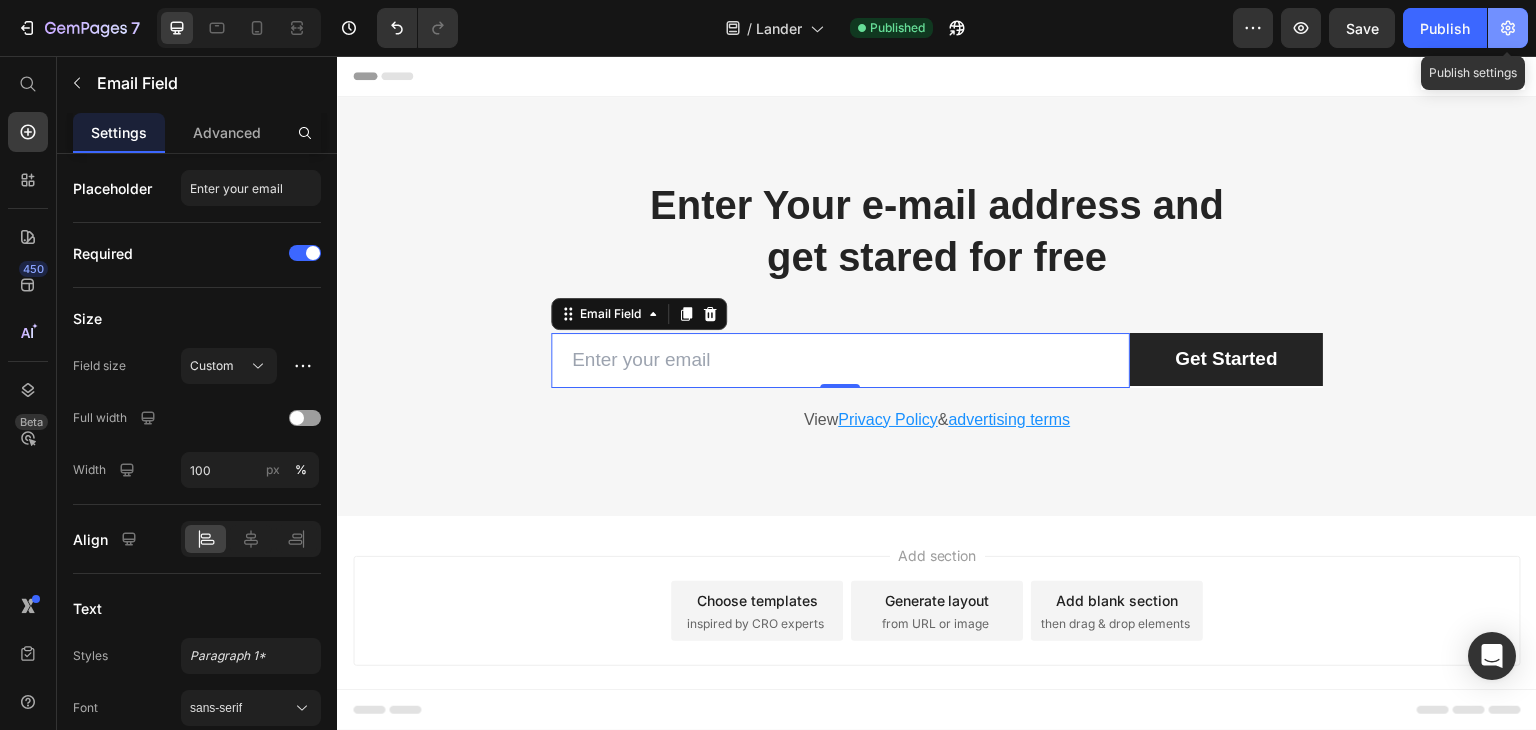 click 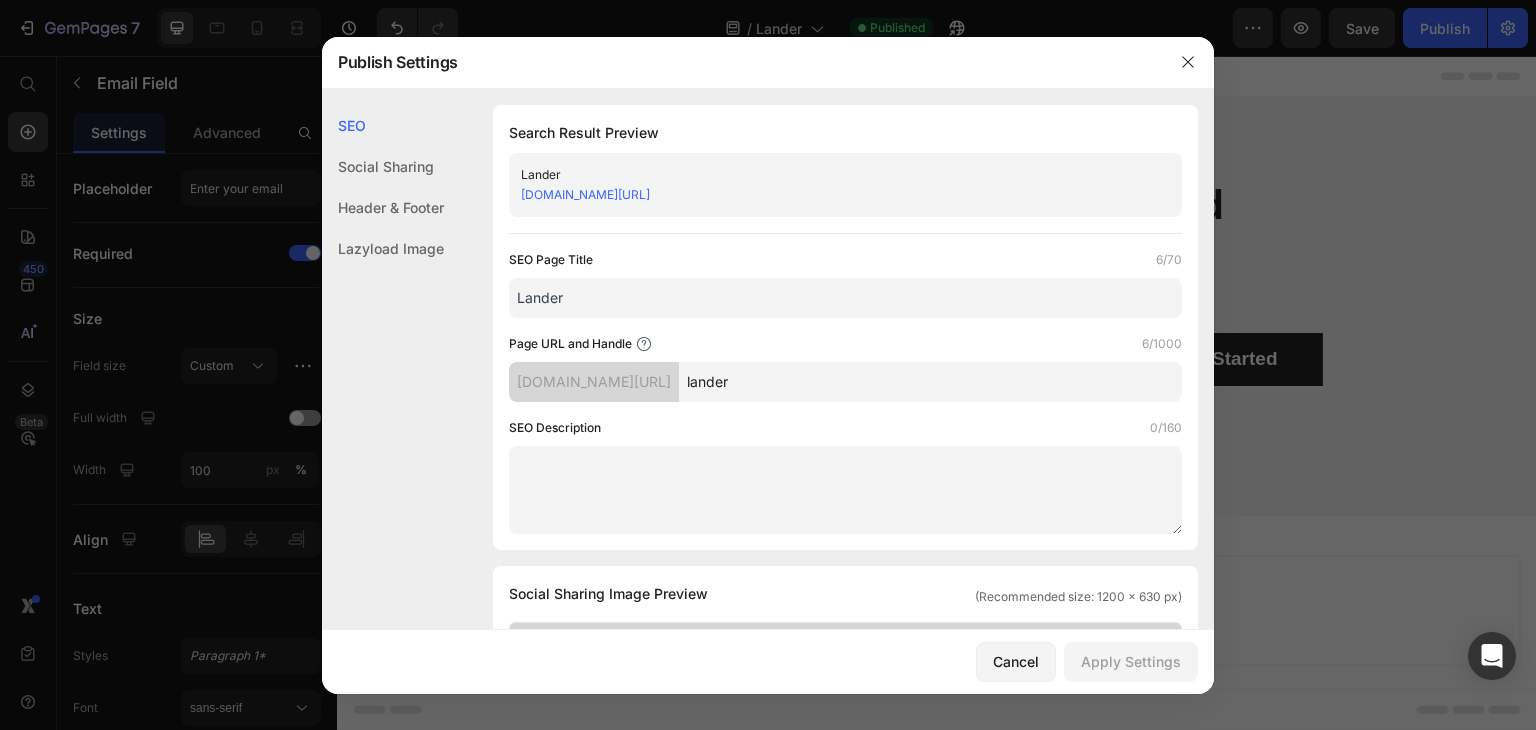 type 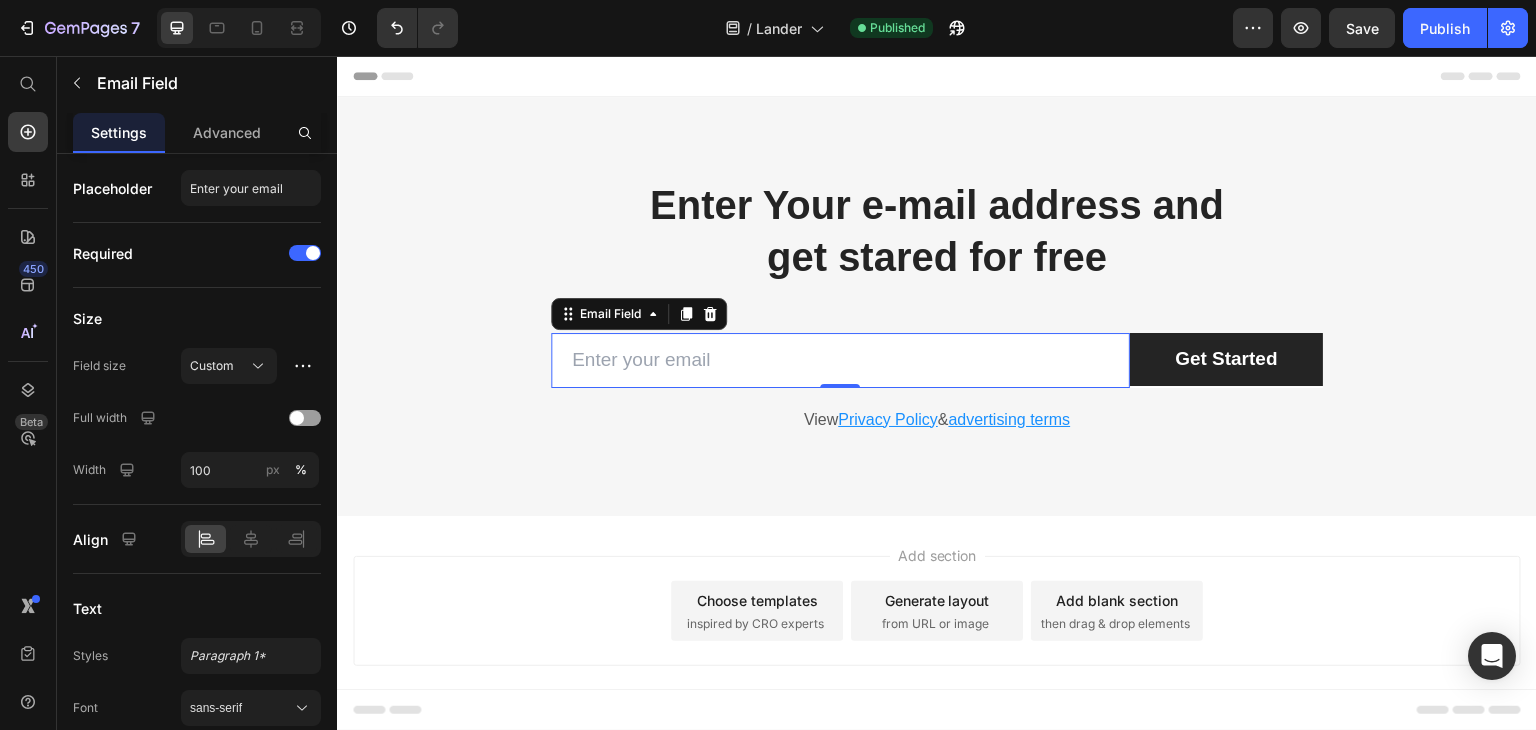 click on "/  Lander Published" 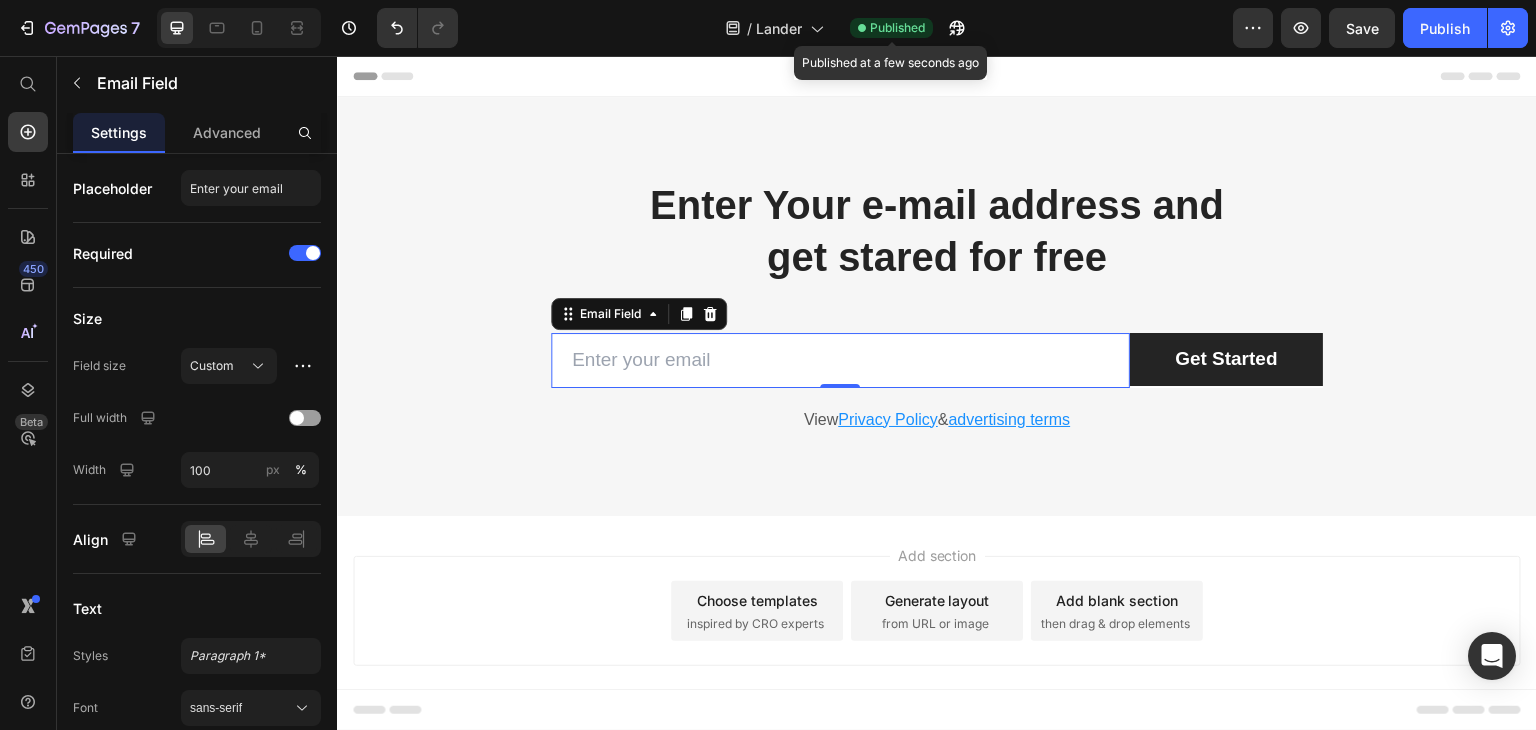 click on "Published" at bounding box center (897, 28) 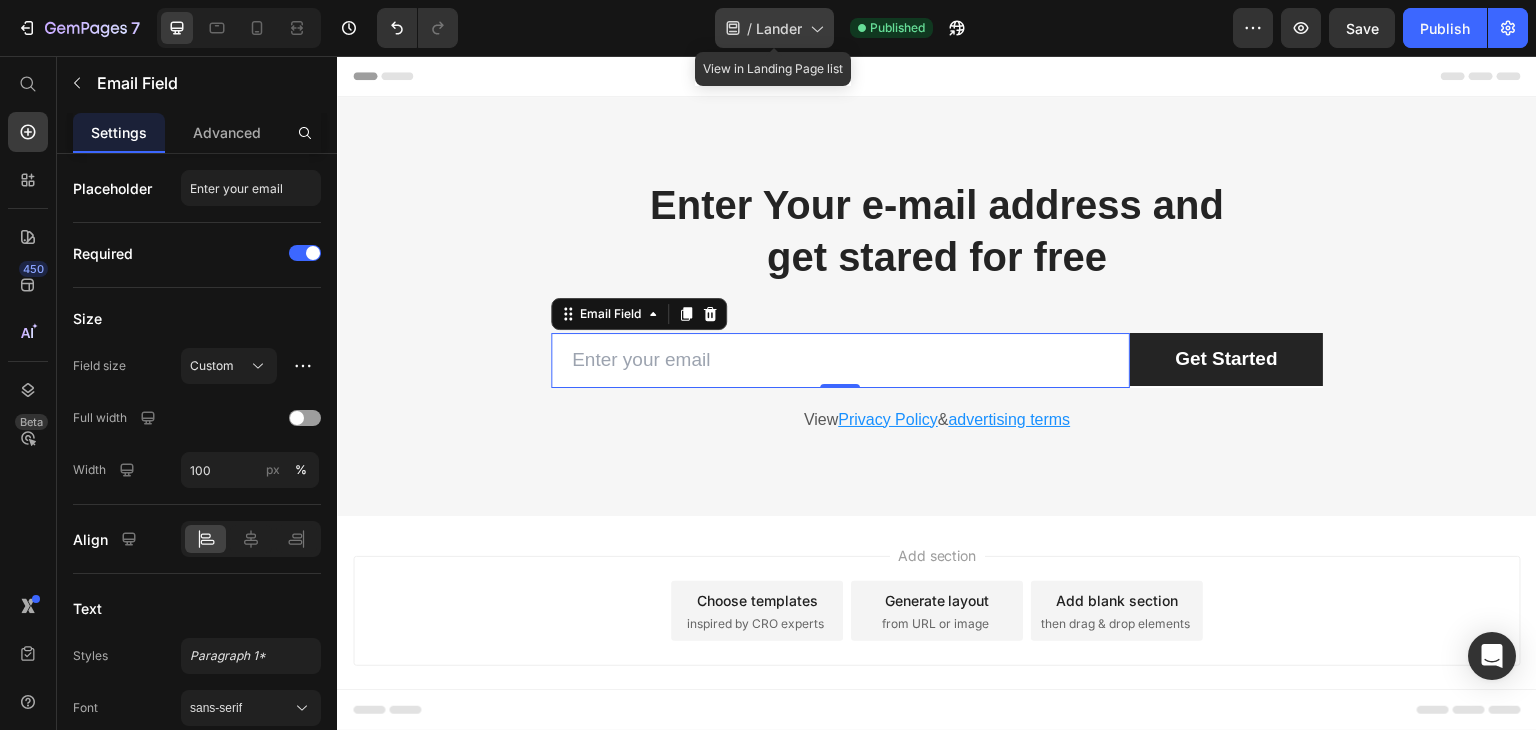click on "Lander" at bounding box center (779, 28) 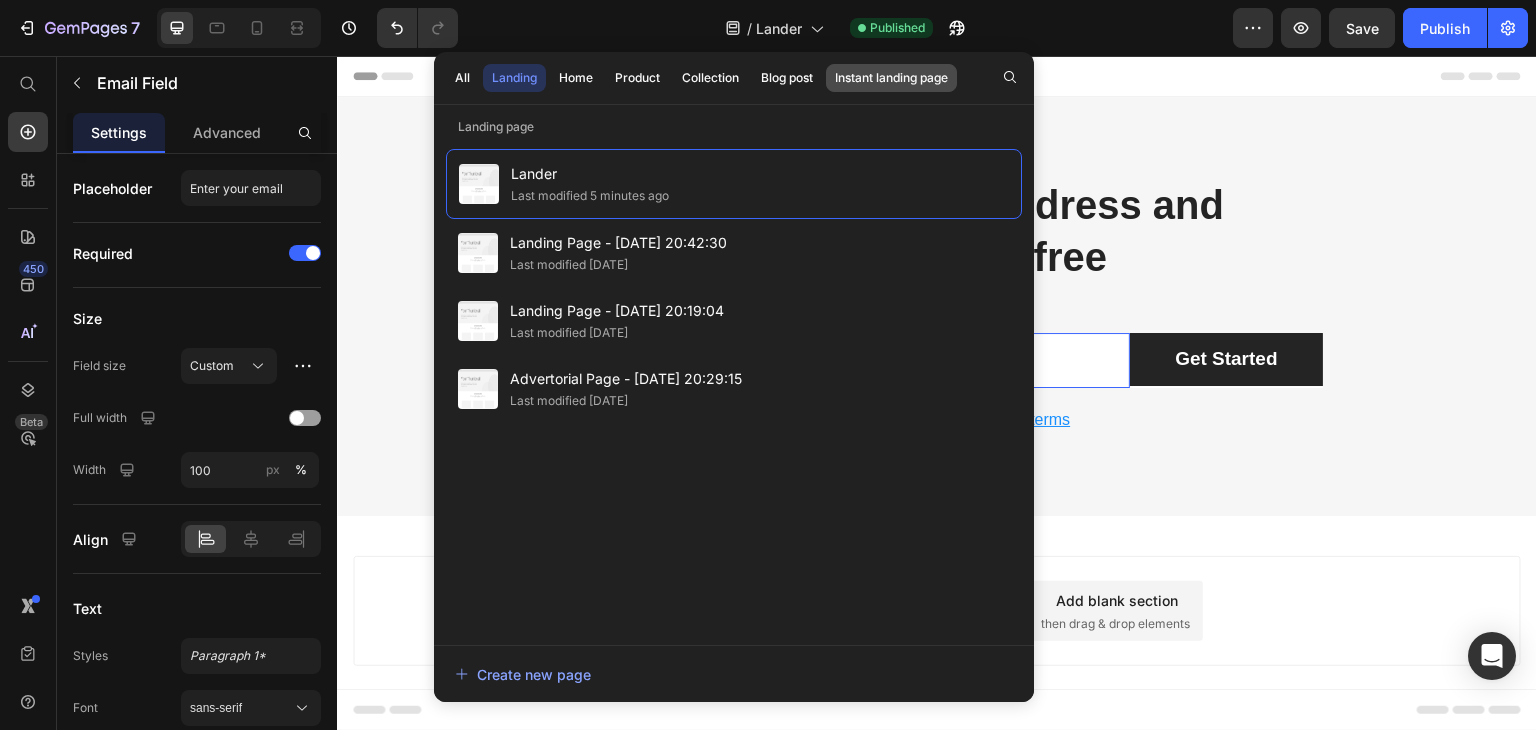 click on "Instant landing page" 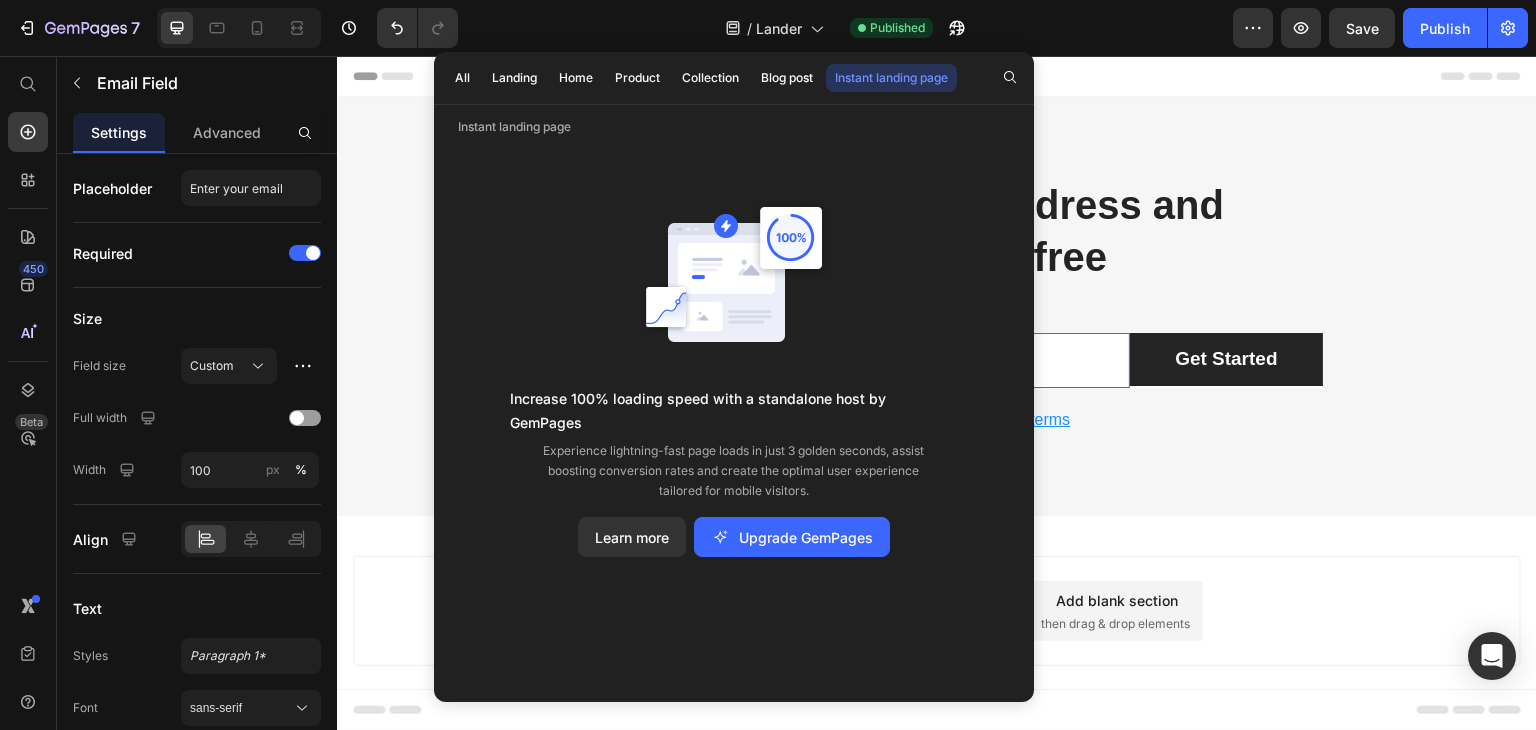 type 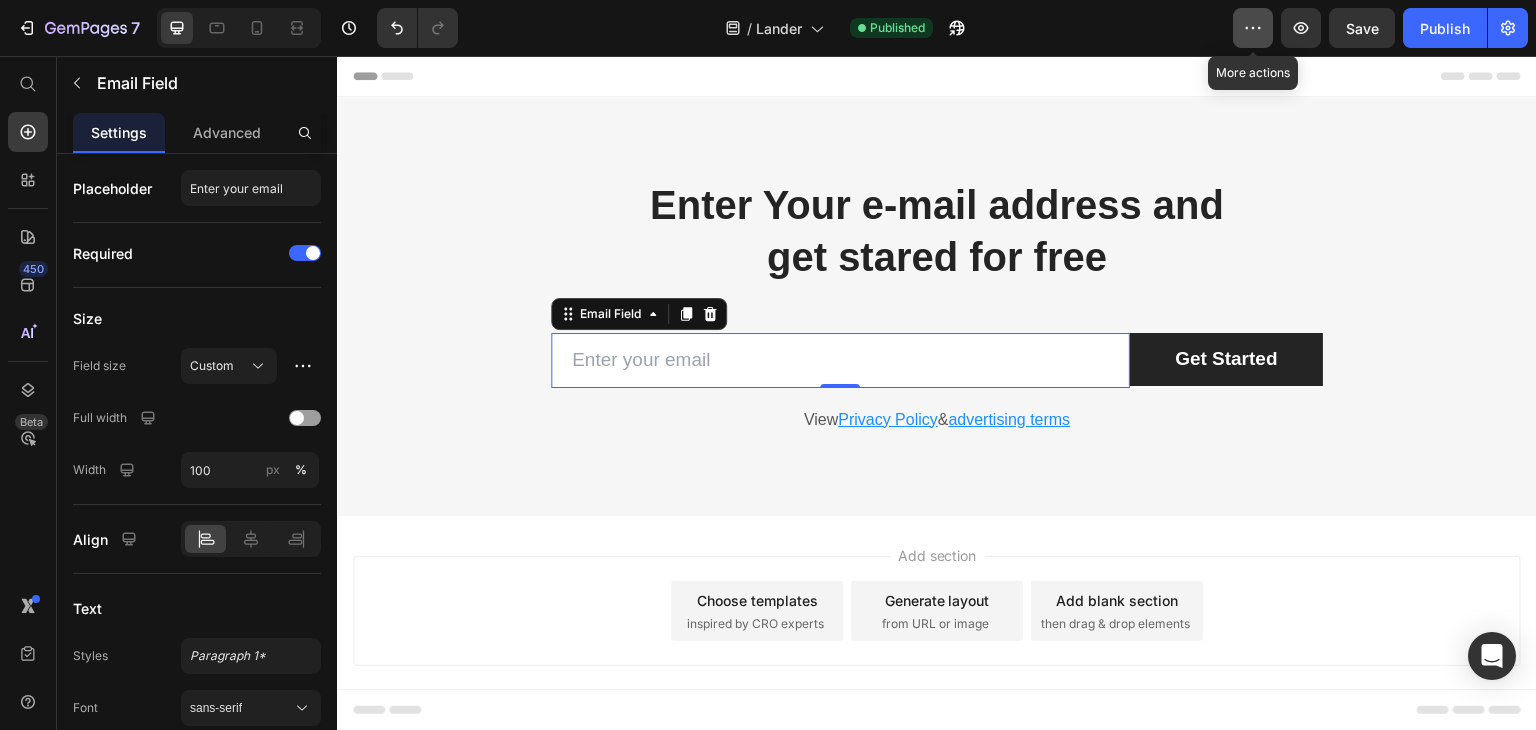 click 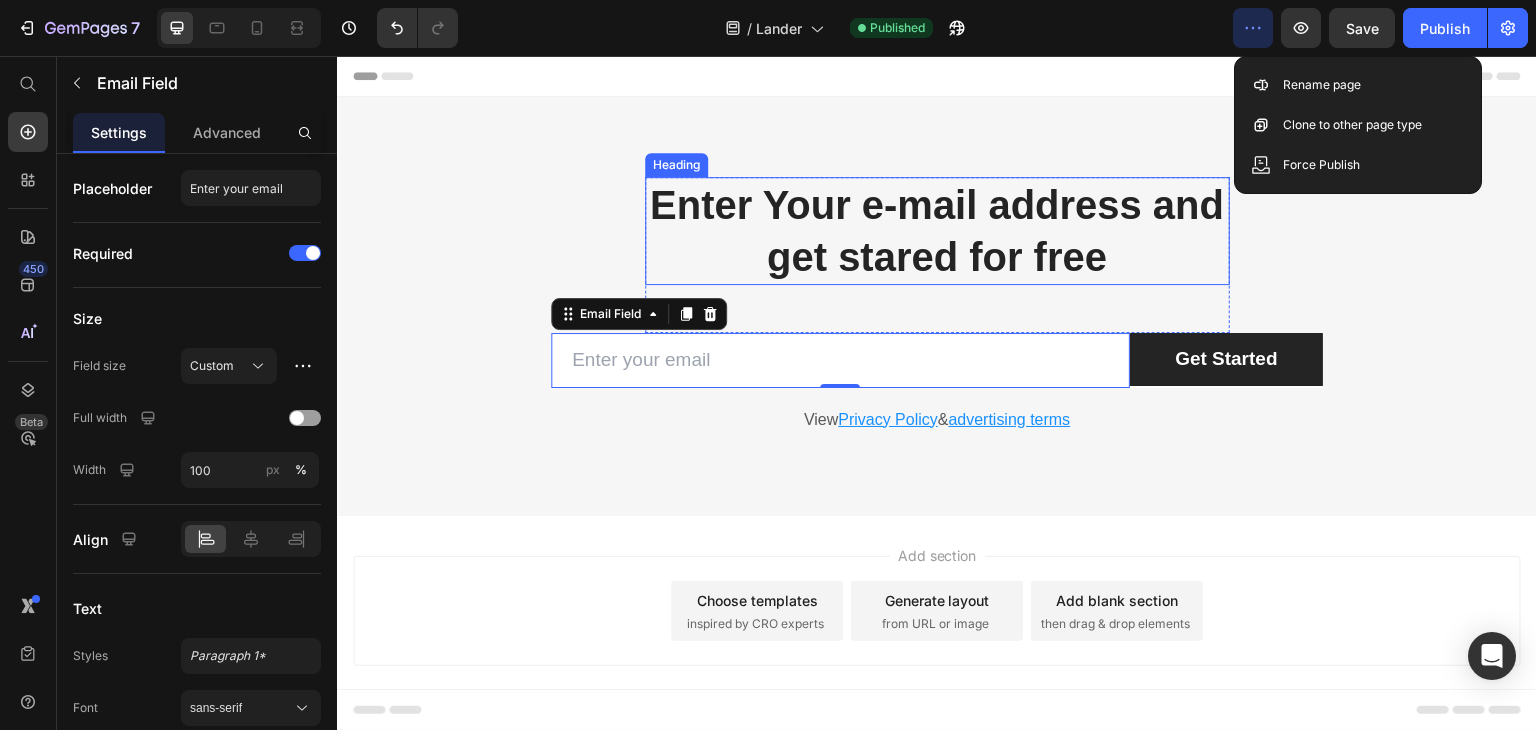 click on "Enter Your e-mail address and get stared for free" at bounding box center [937, 231] 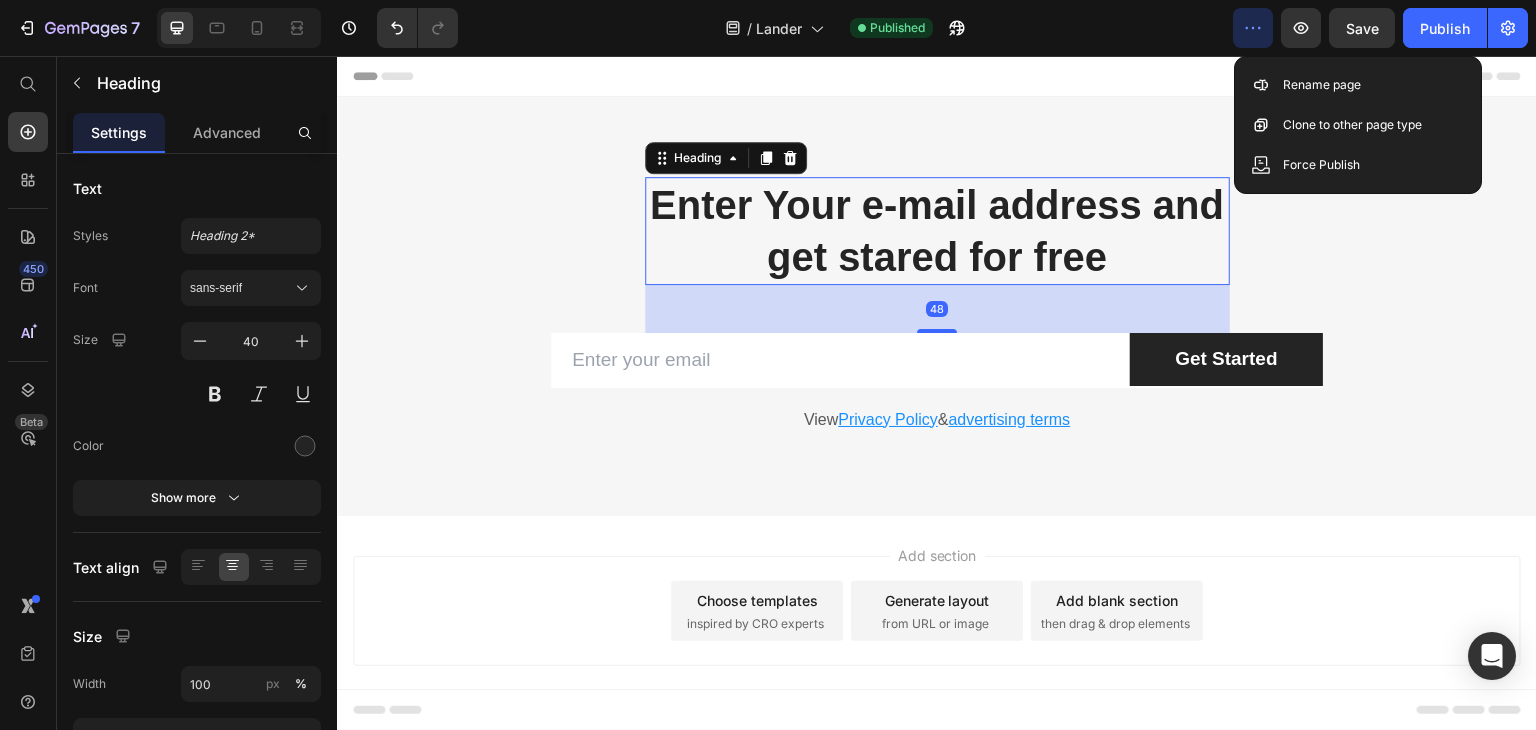 click on "7   /  Lander Published Preview  Save   Publish" 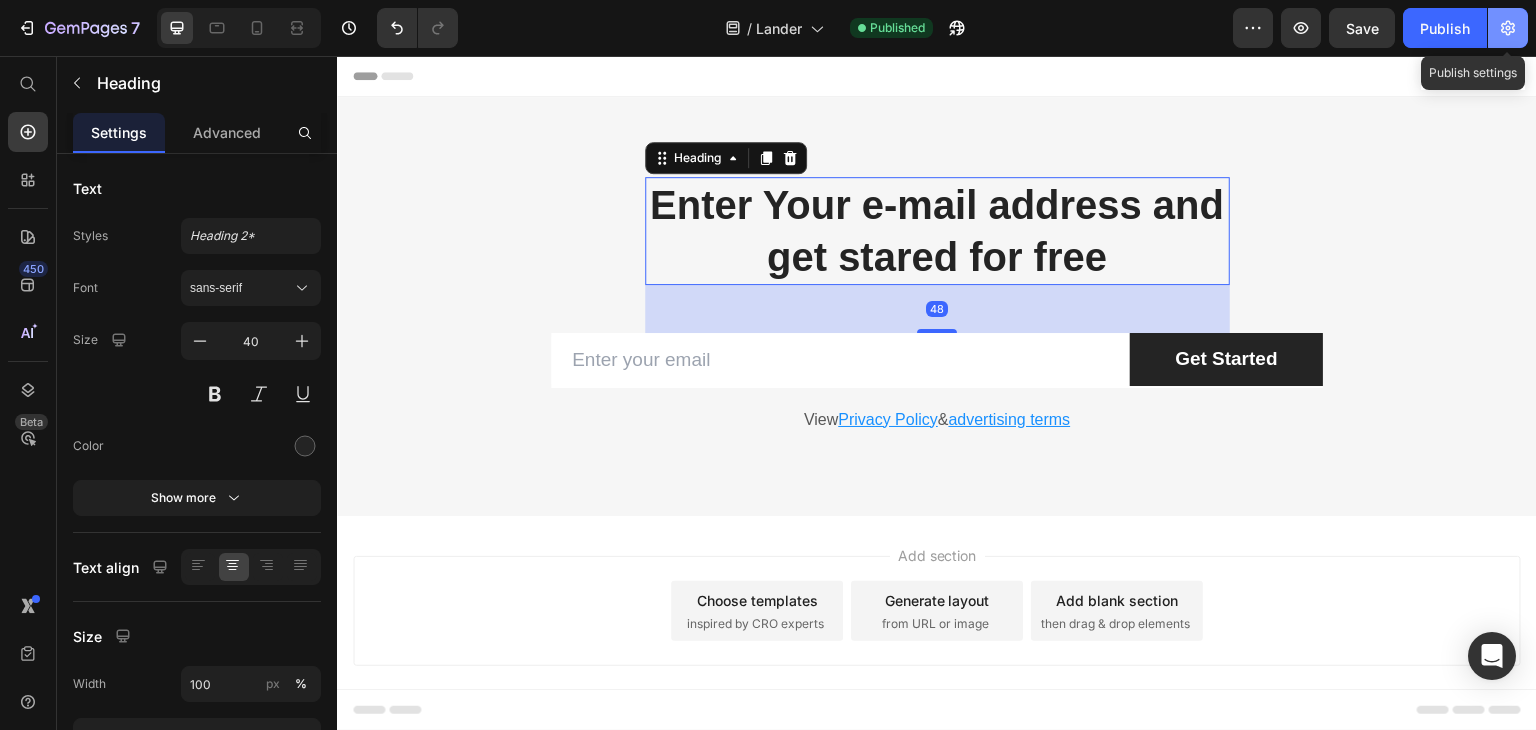 click 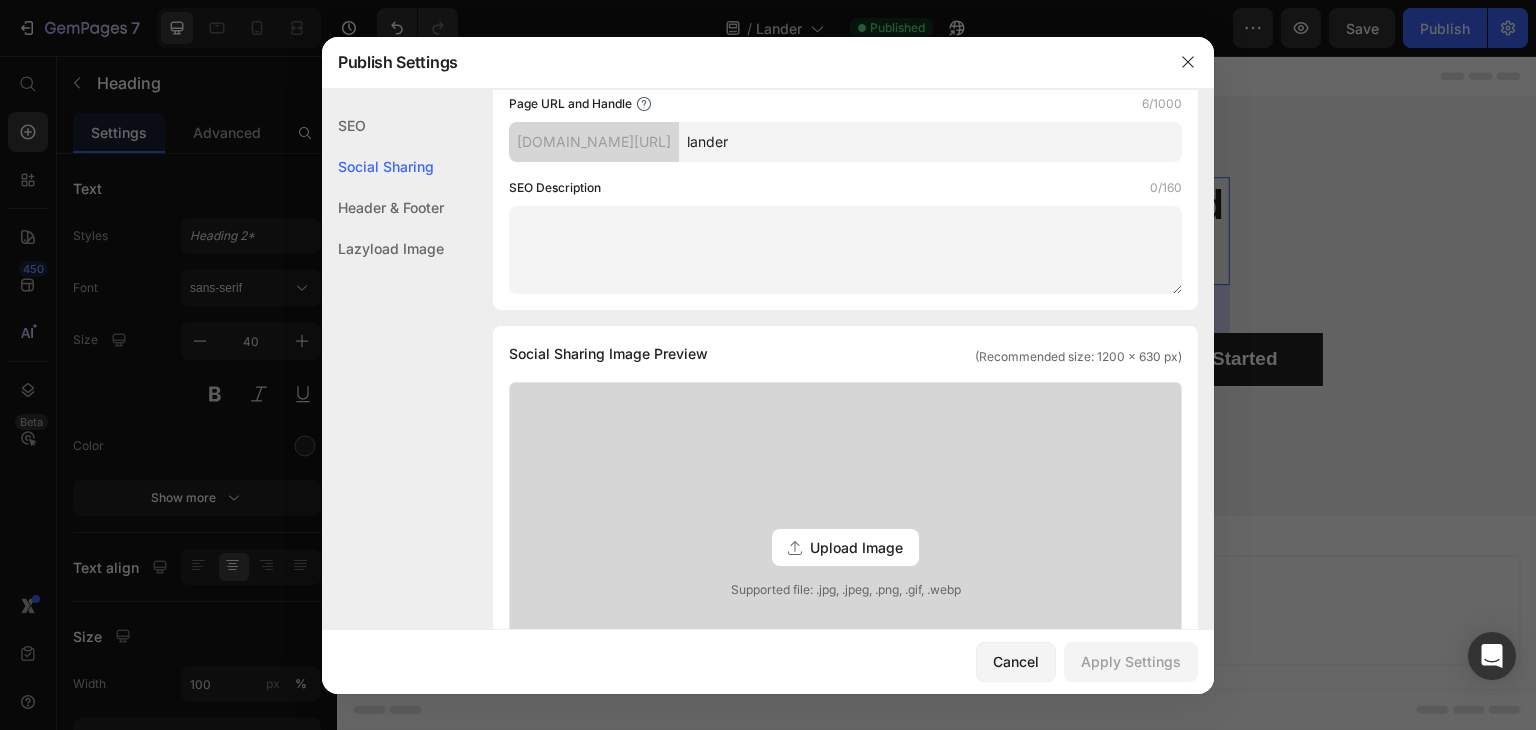 scroll, scrollTop: 0, scrollLeft: 0, axis: both 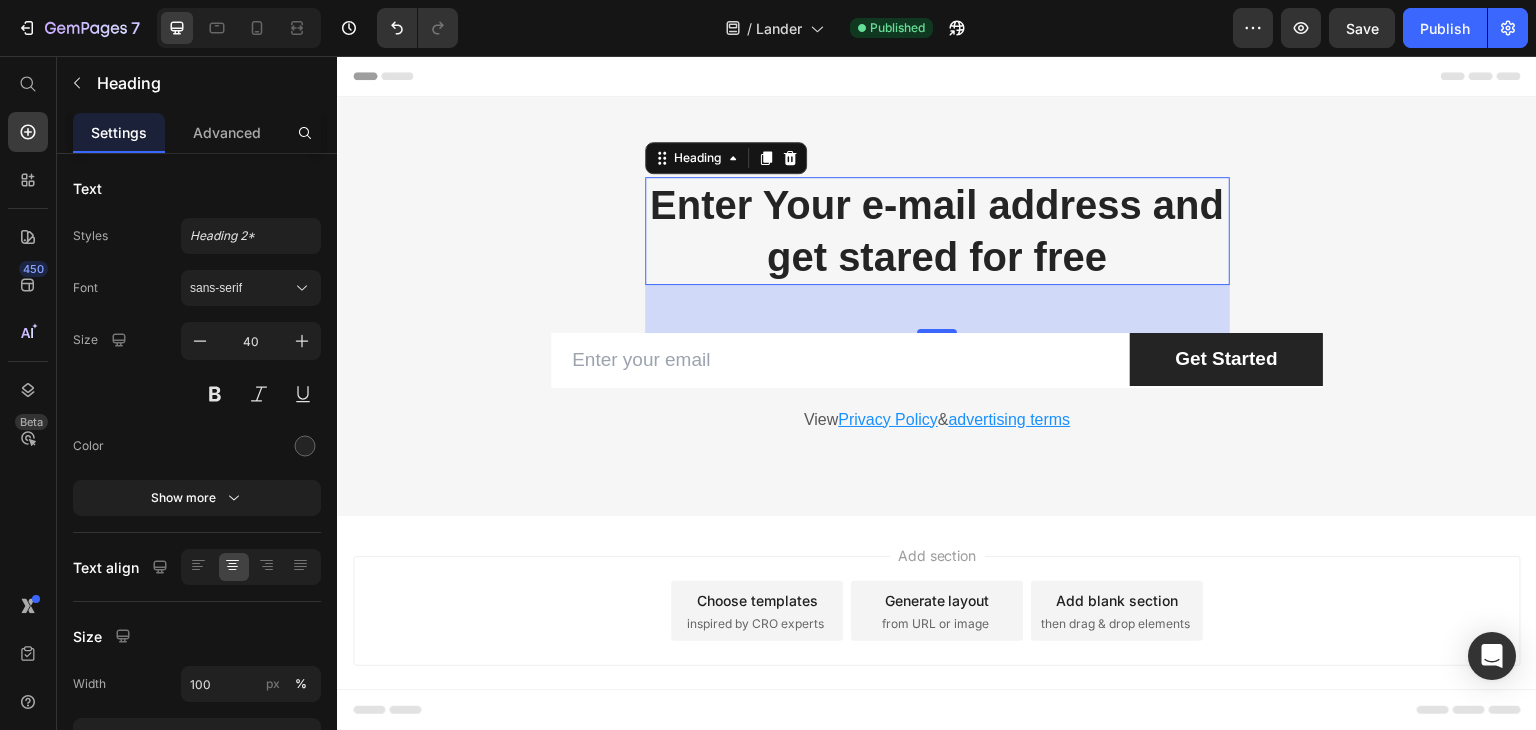 click at bounding box center (840, 360) 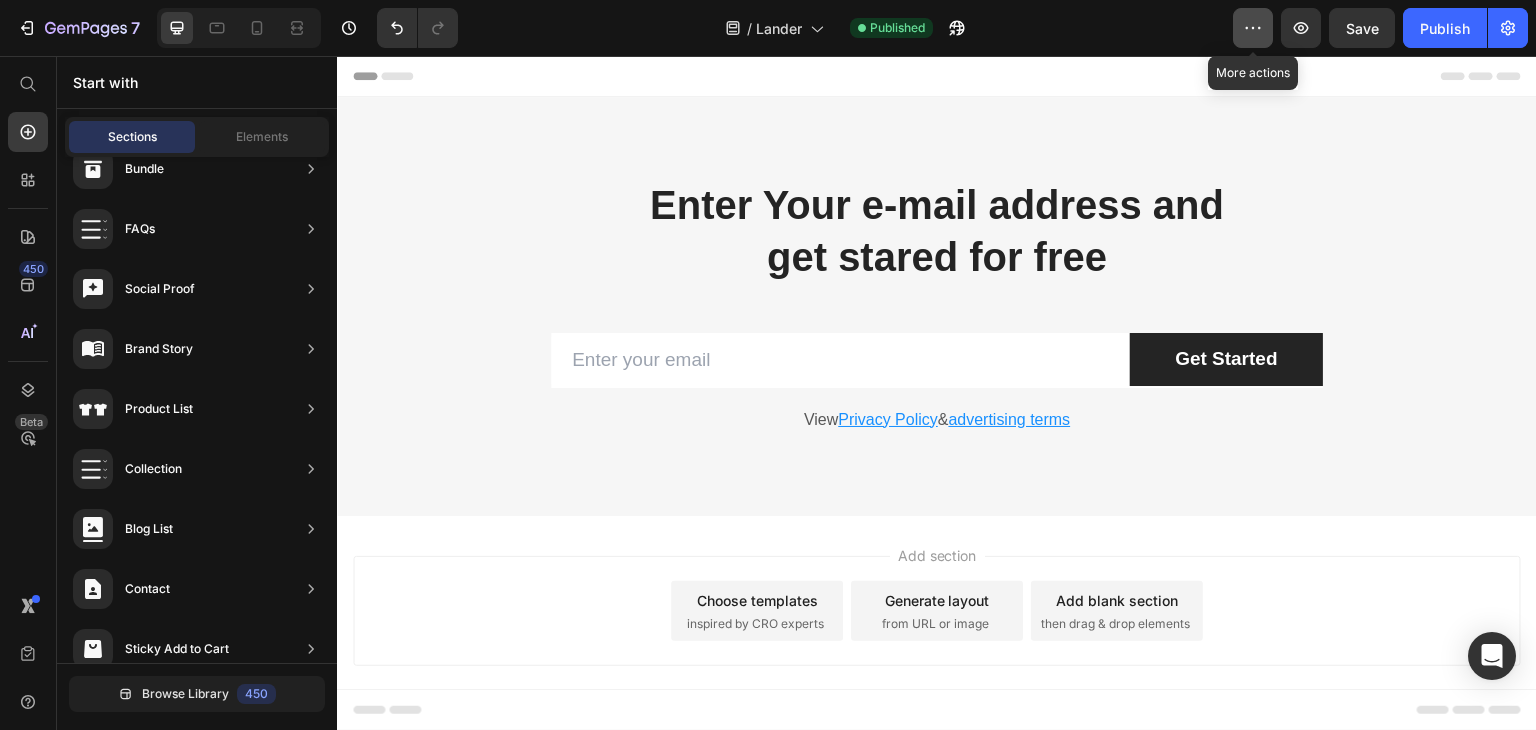 click 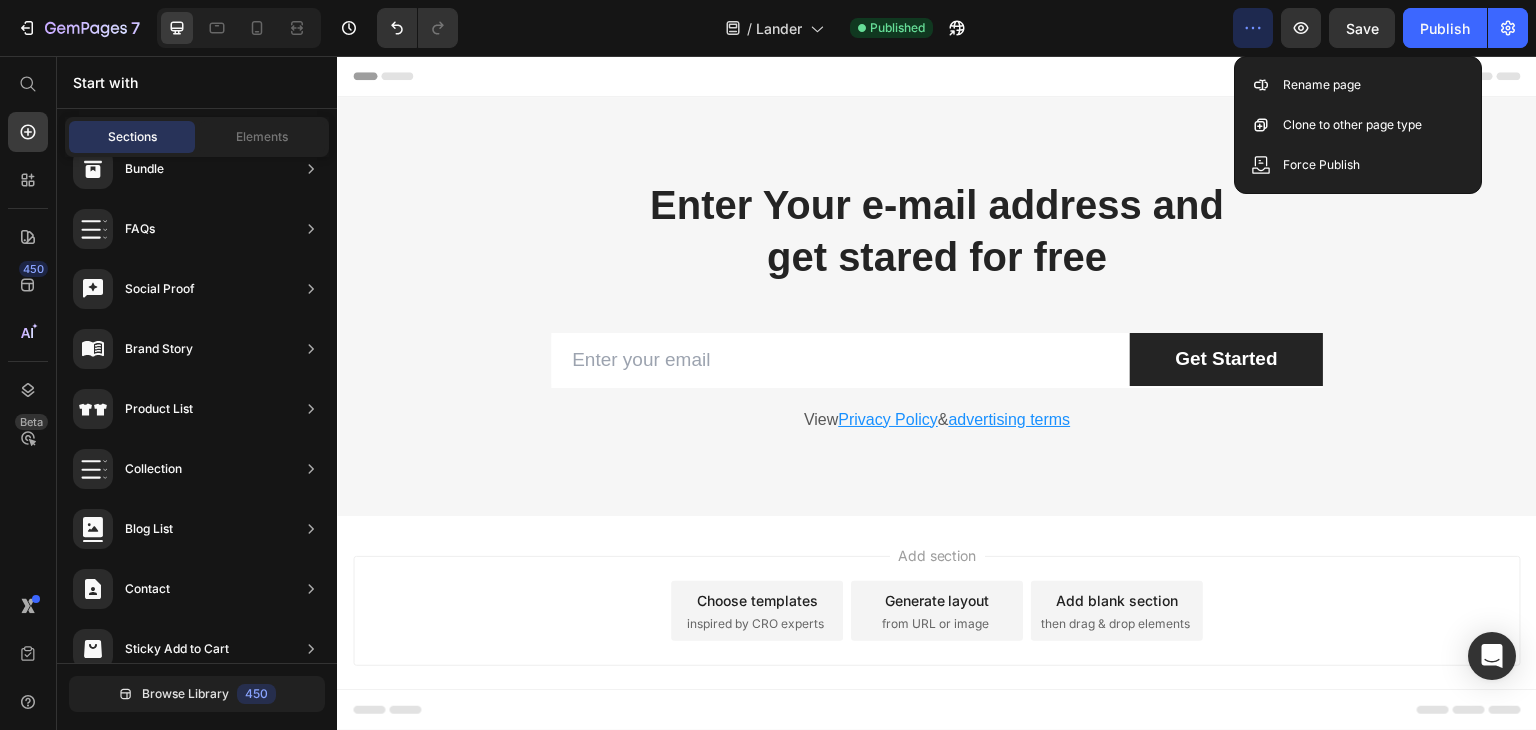 click 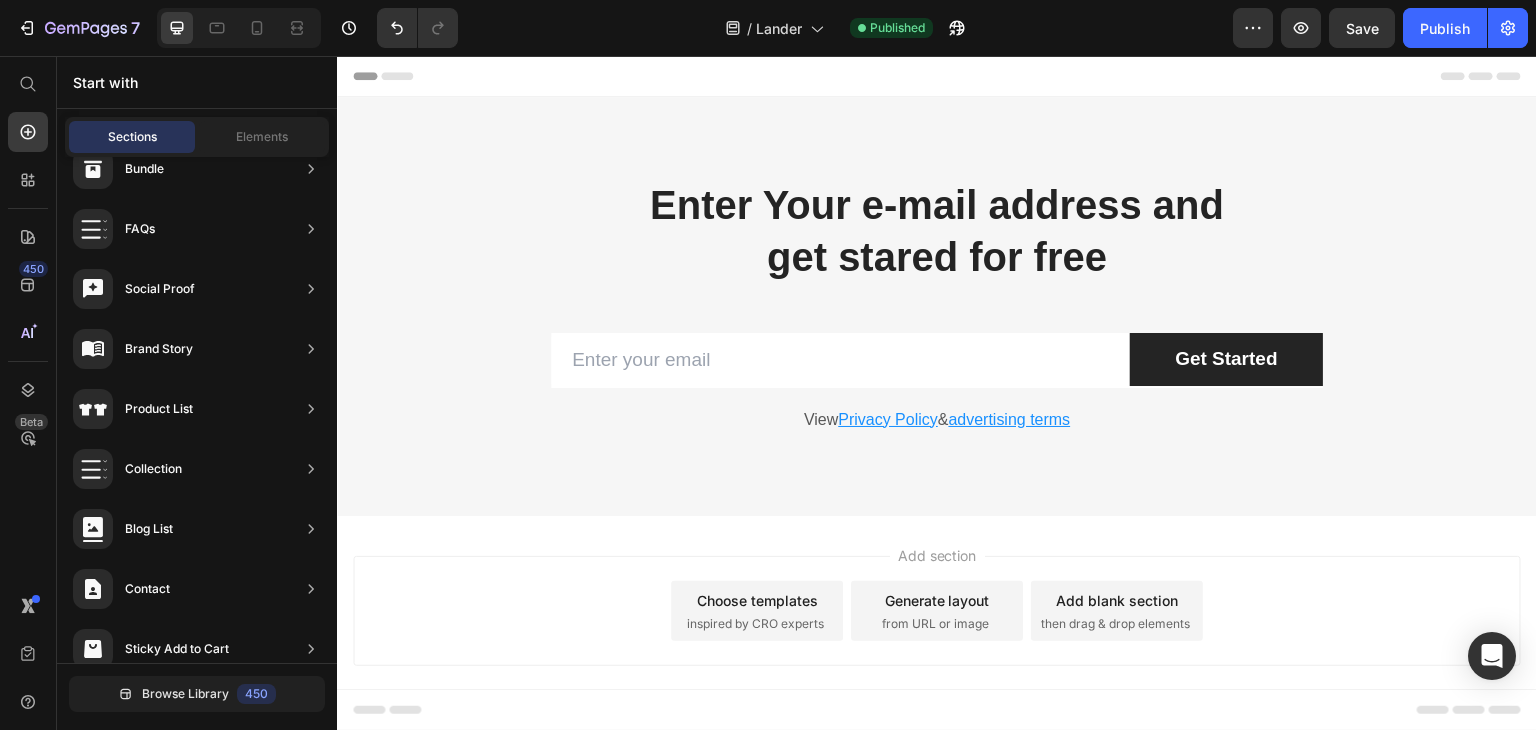 click on "/  Lander Published" 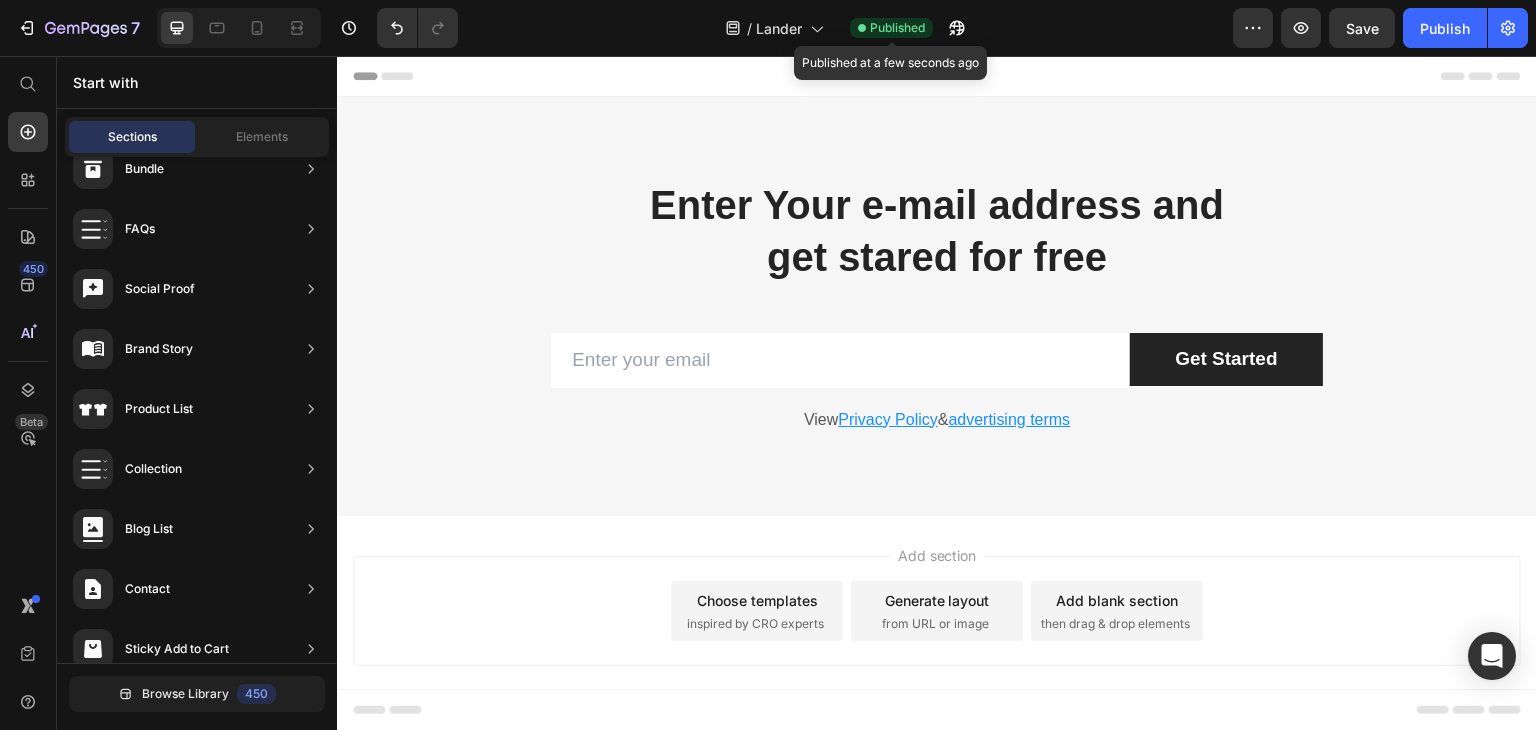 click on "Published" at bounding box center [897, 28] 